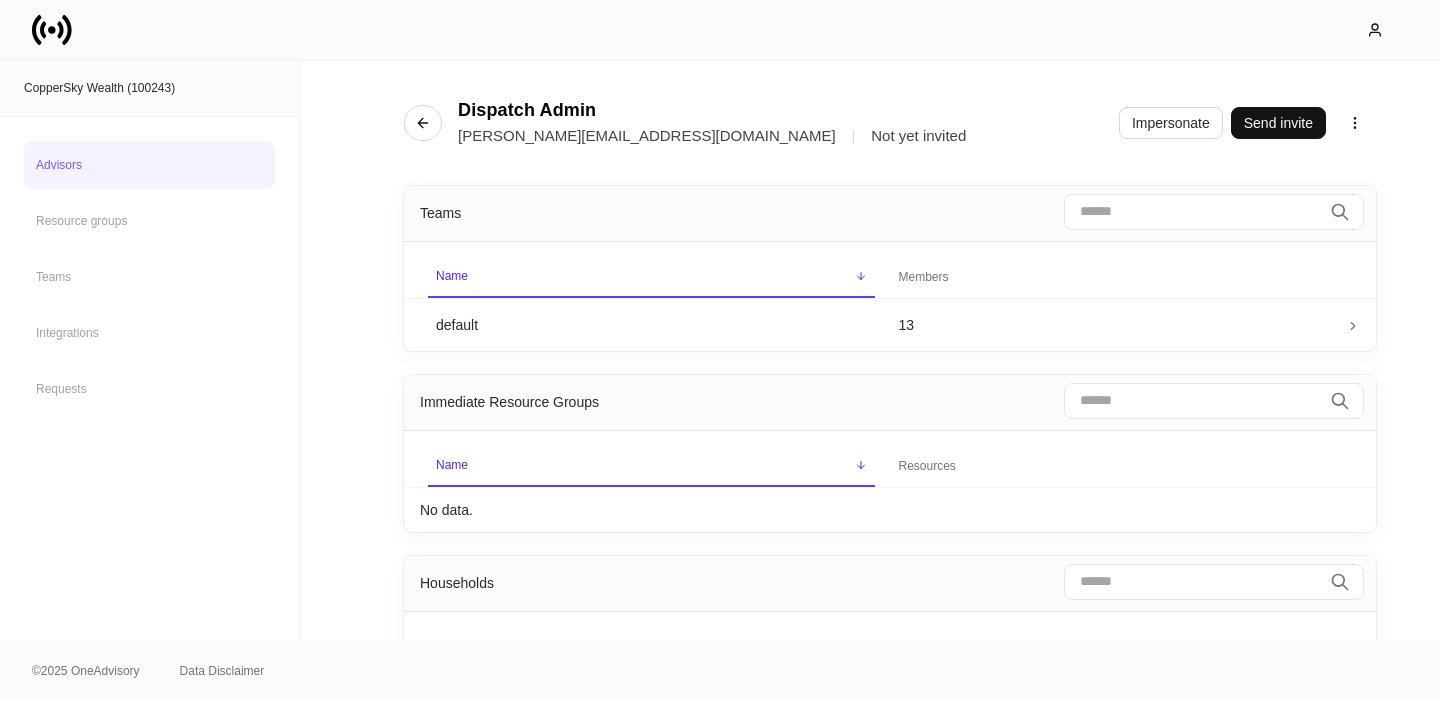 scroll, scrollTop: 0, scrollLeft: 0, axis: both 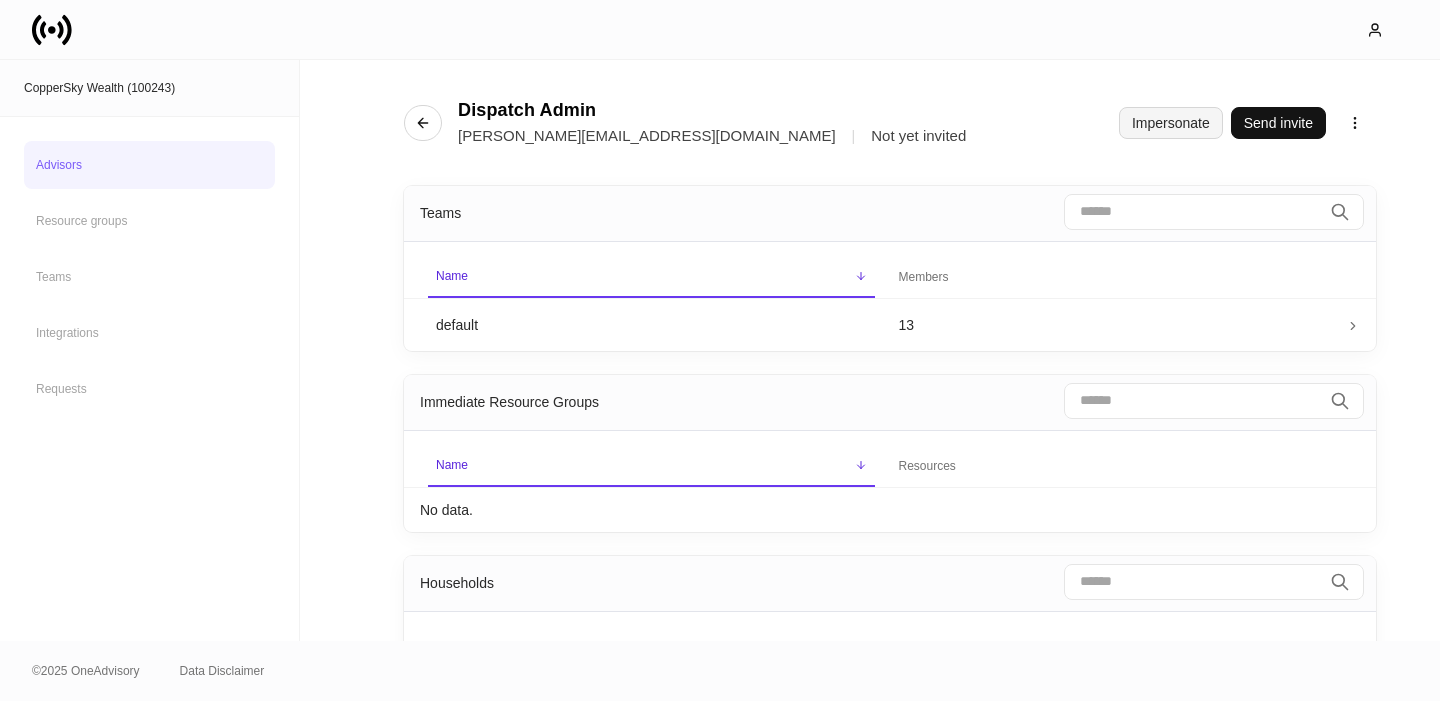 click on "Impersonate" at bounding box center (1171, 123) 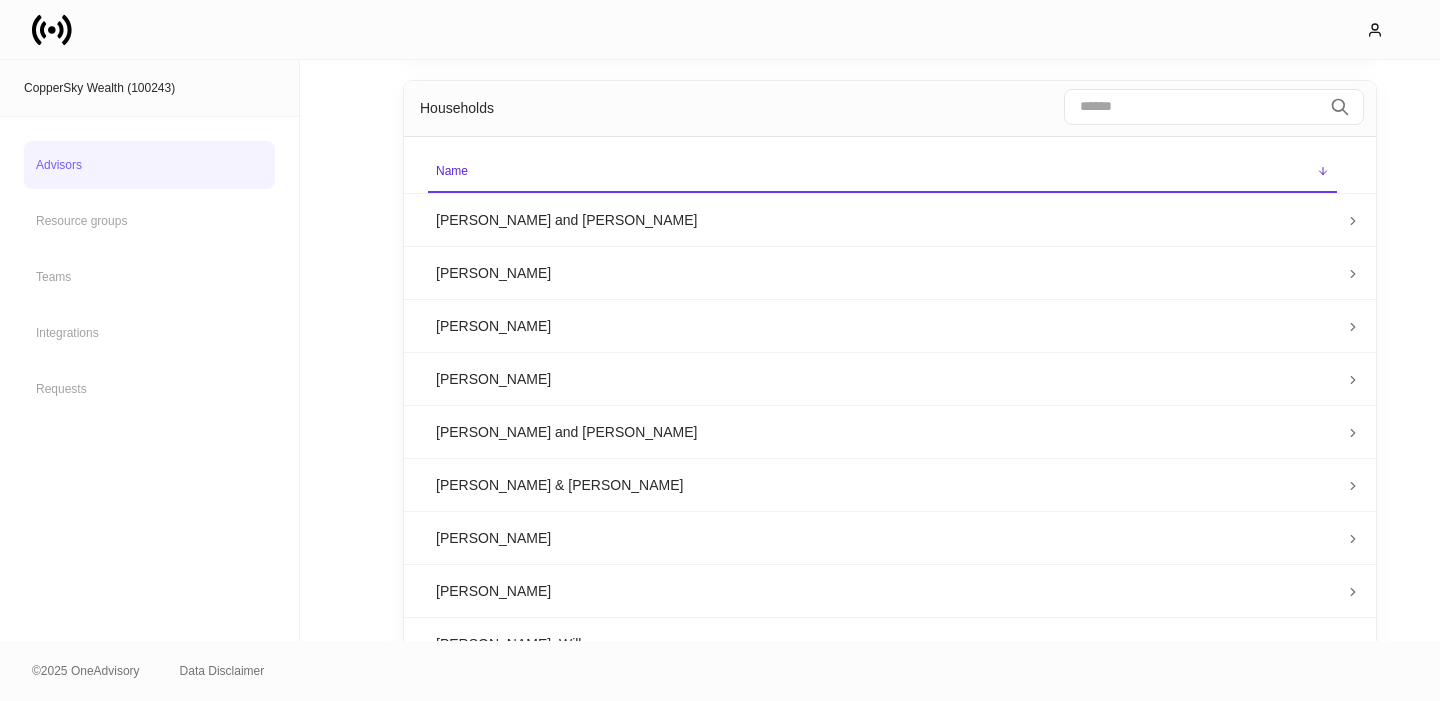 scroll, scrollTop: 466, scrollLeft: 0, axis: vertical 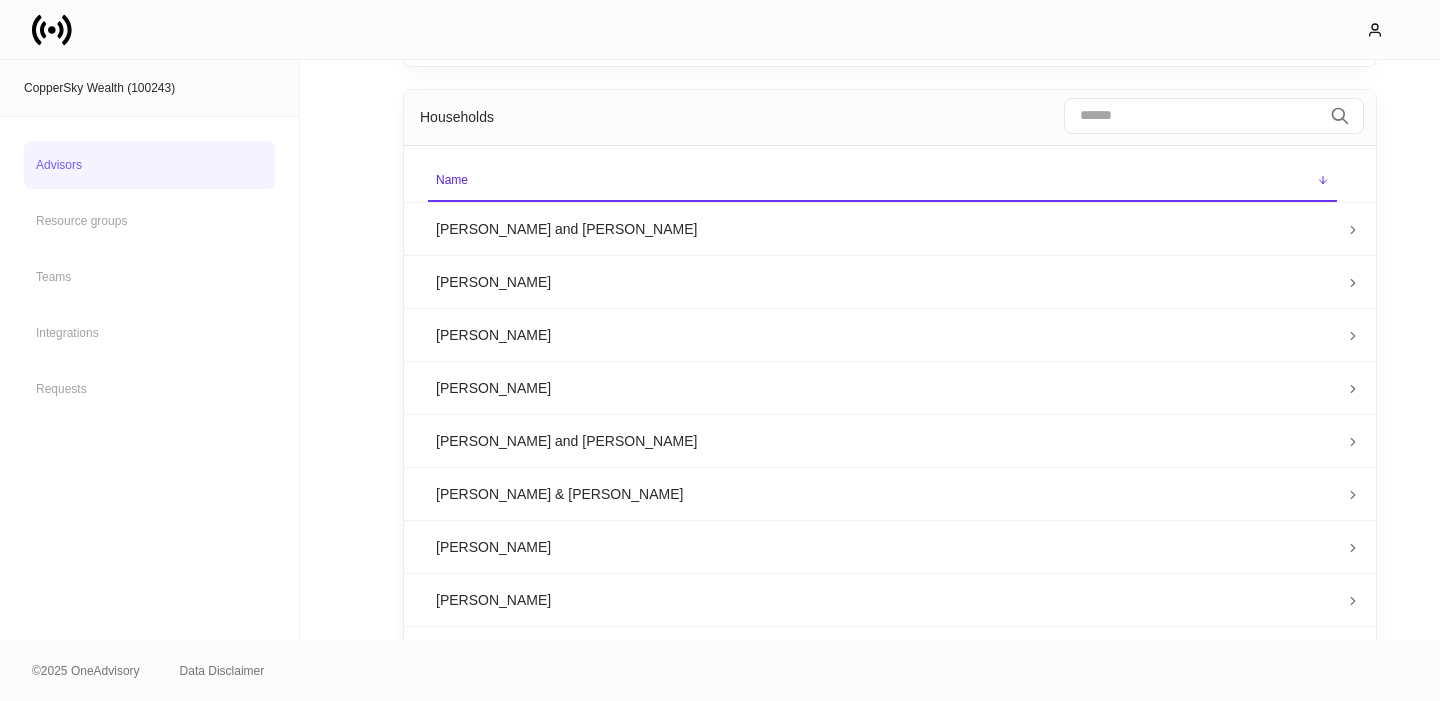 click on "[PERSON_NAME]" at bounding box center [882, 599] 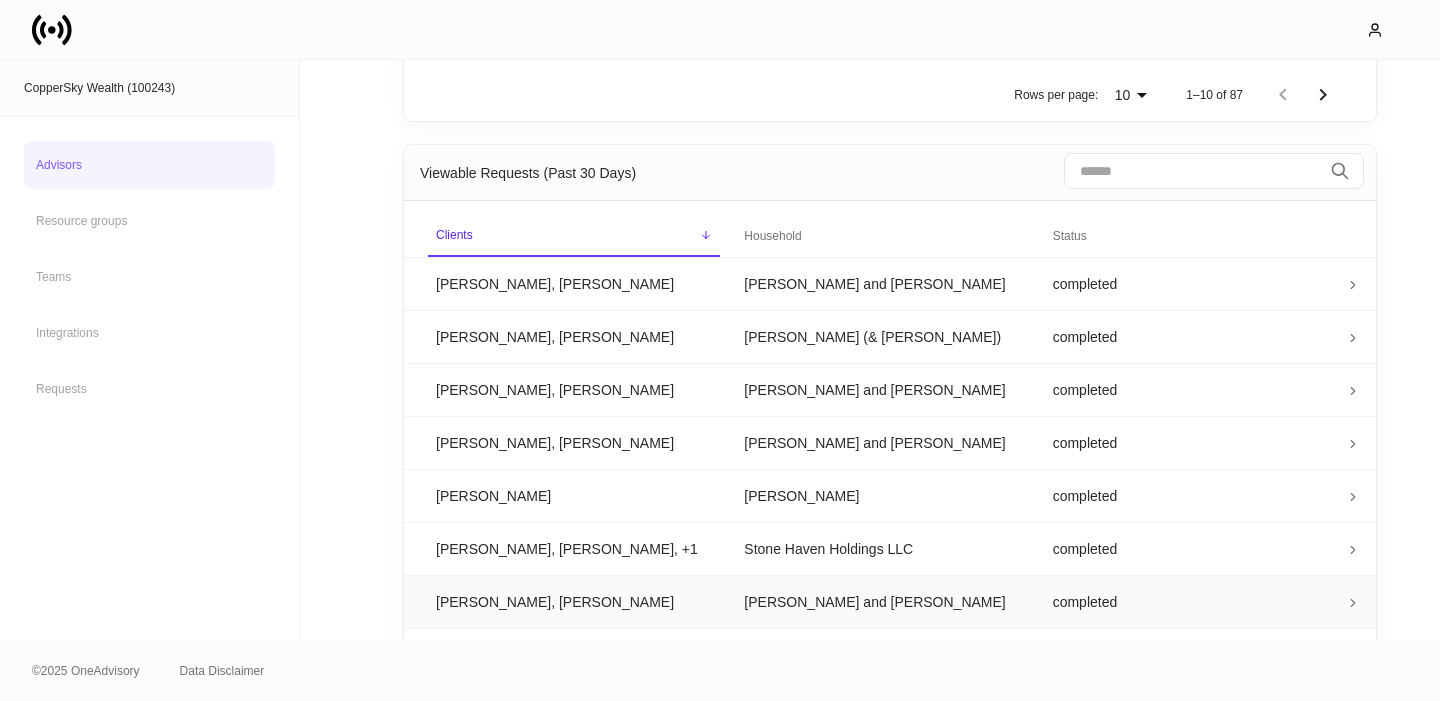 scroll, scrollTop: 1149, scrollLeft: 0, axis: vertical 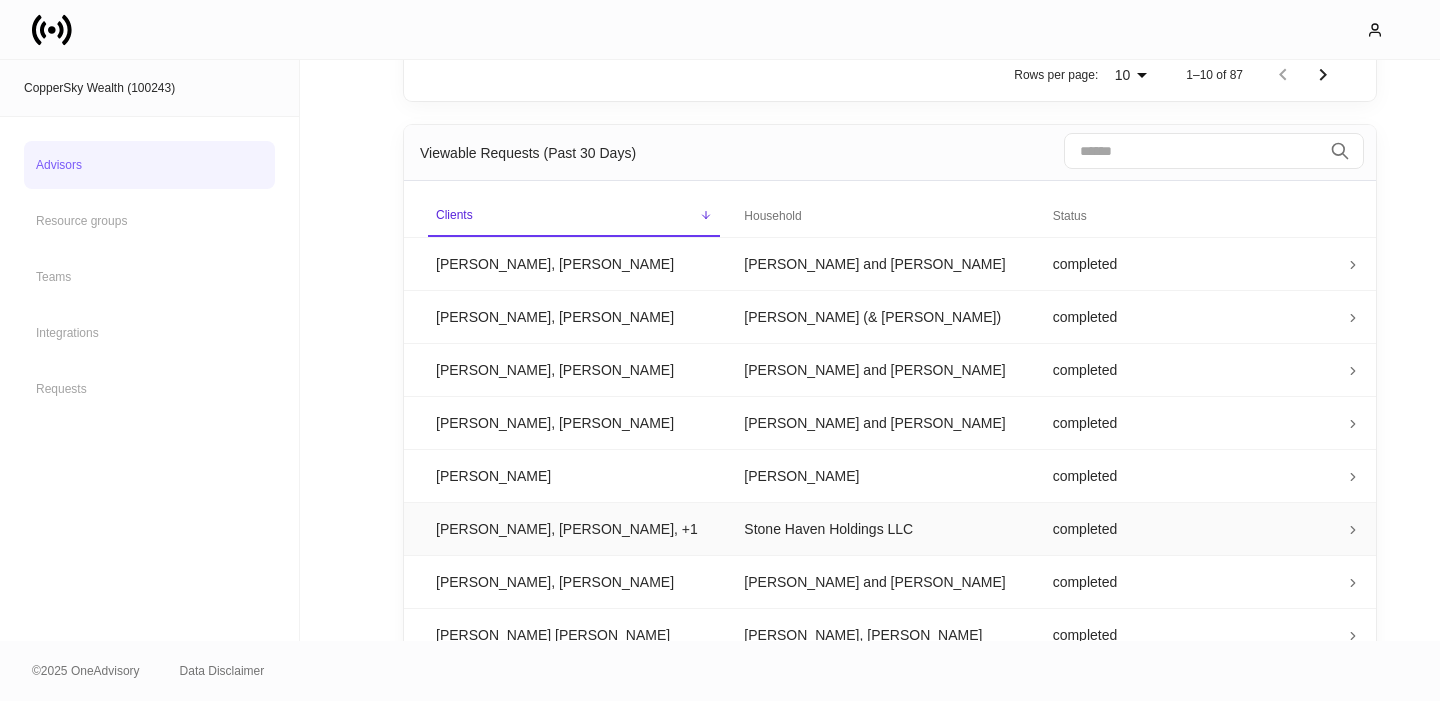 click on "[PERSON_NAME], [PERSON_NAME], +1" at bounding box center [574, 529] 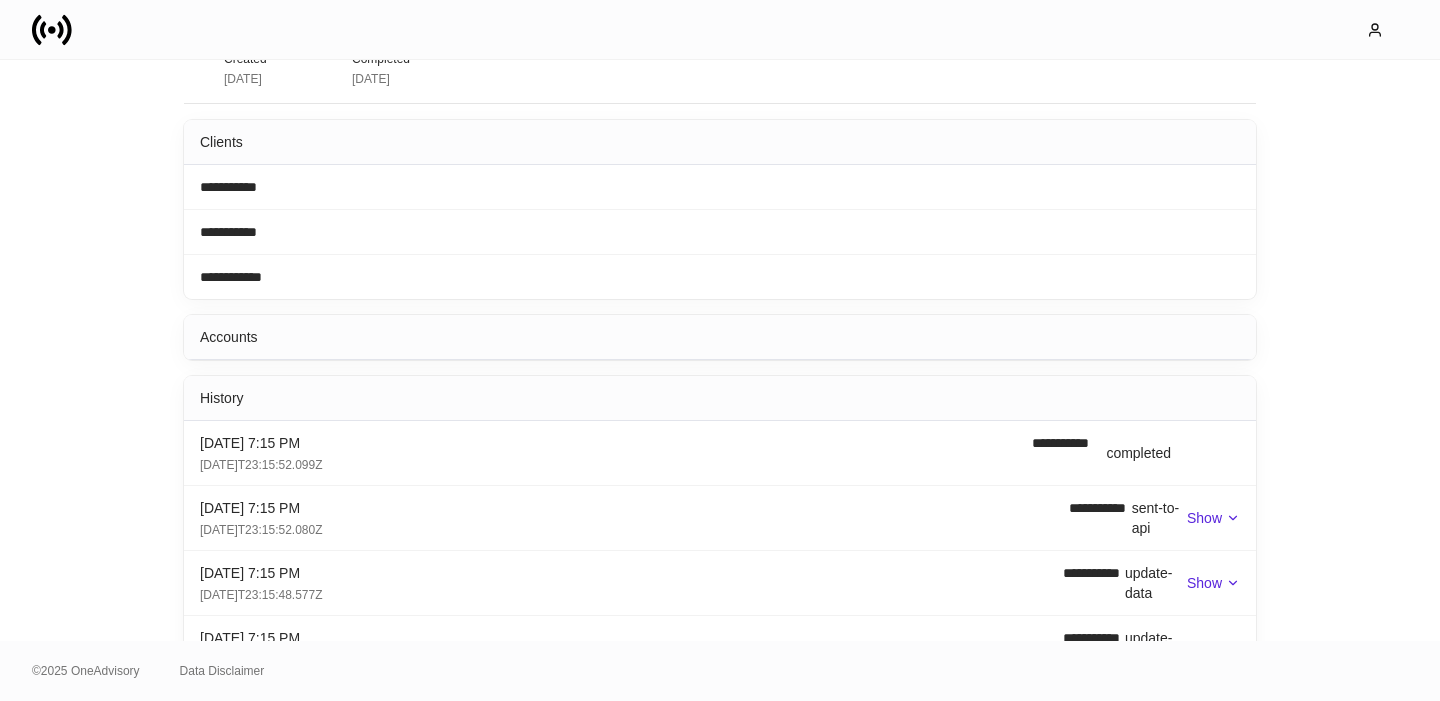 scroll, scrollTop: 0, scrollLeft: 0, axis: both 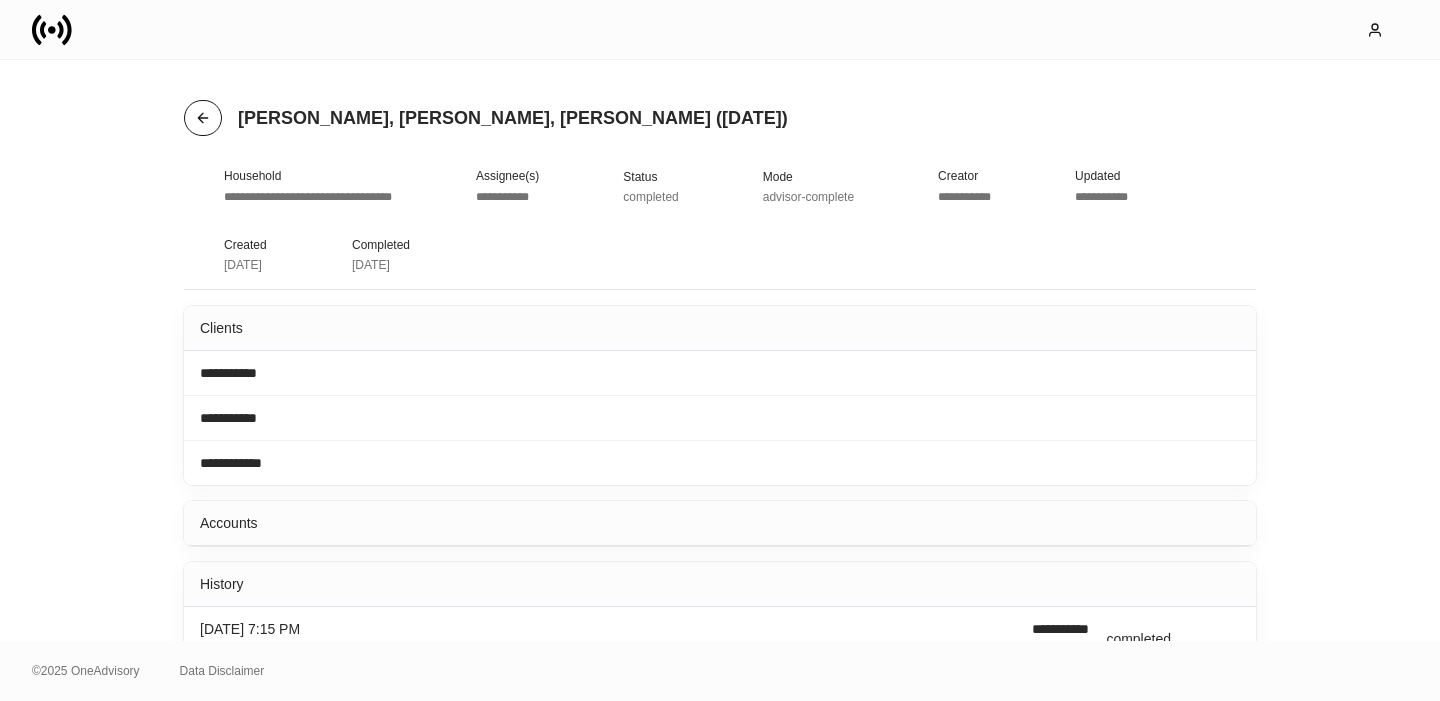 click 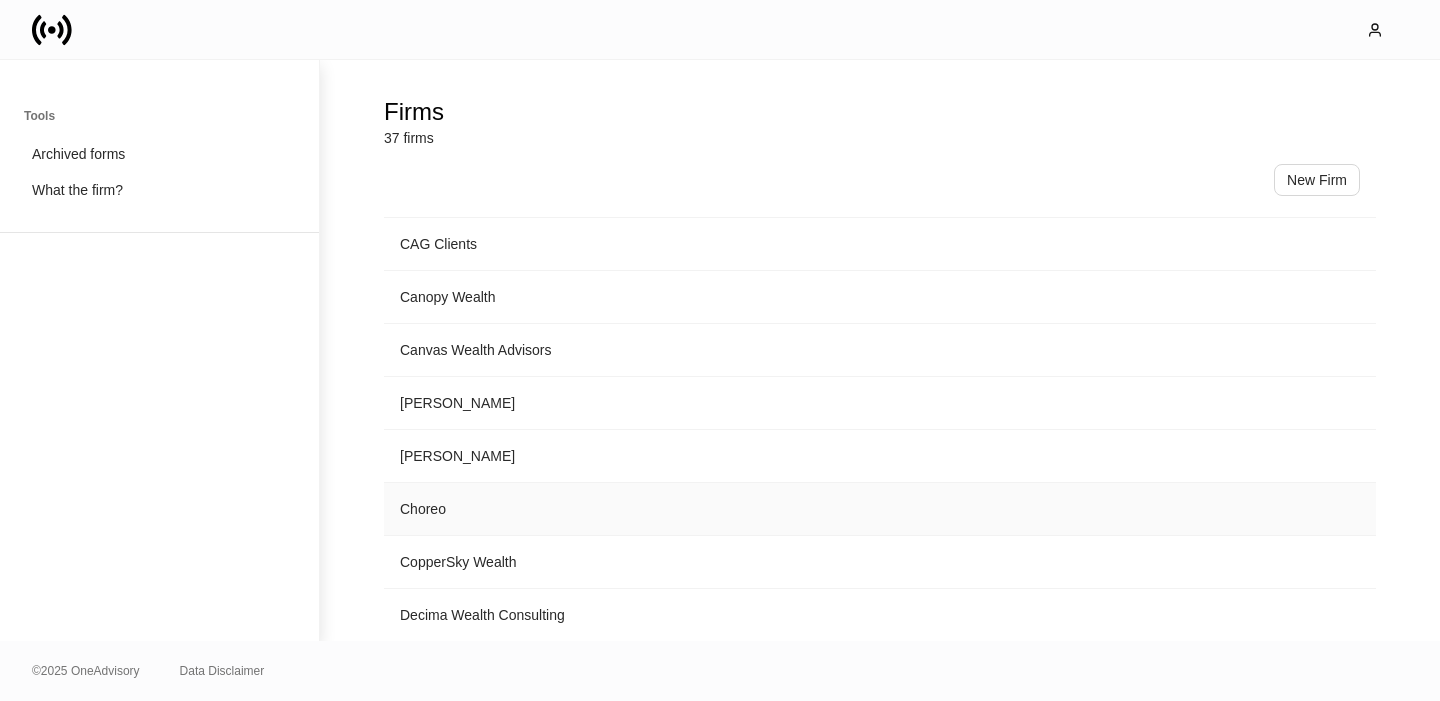 scroll, scrollTop: 423, scrollLeft: 0, axis: vertical 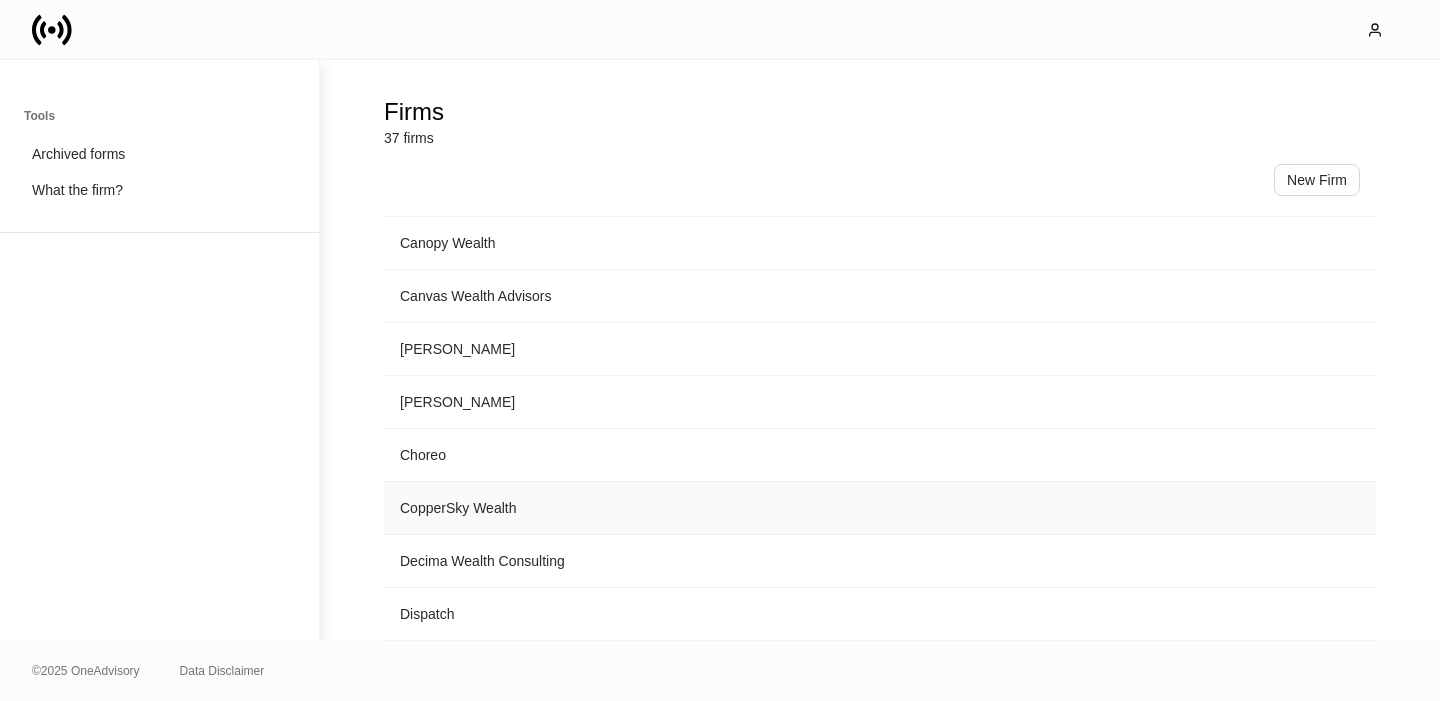click on "CopperSky Wealth" at bounding box center [880, 508] 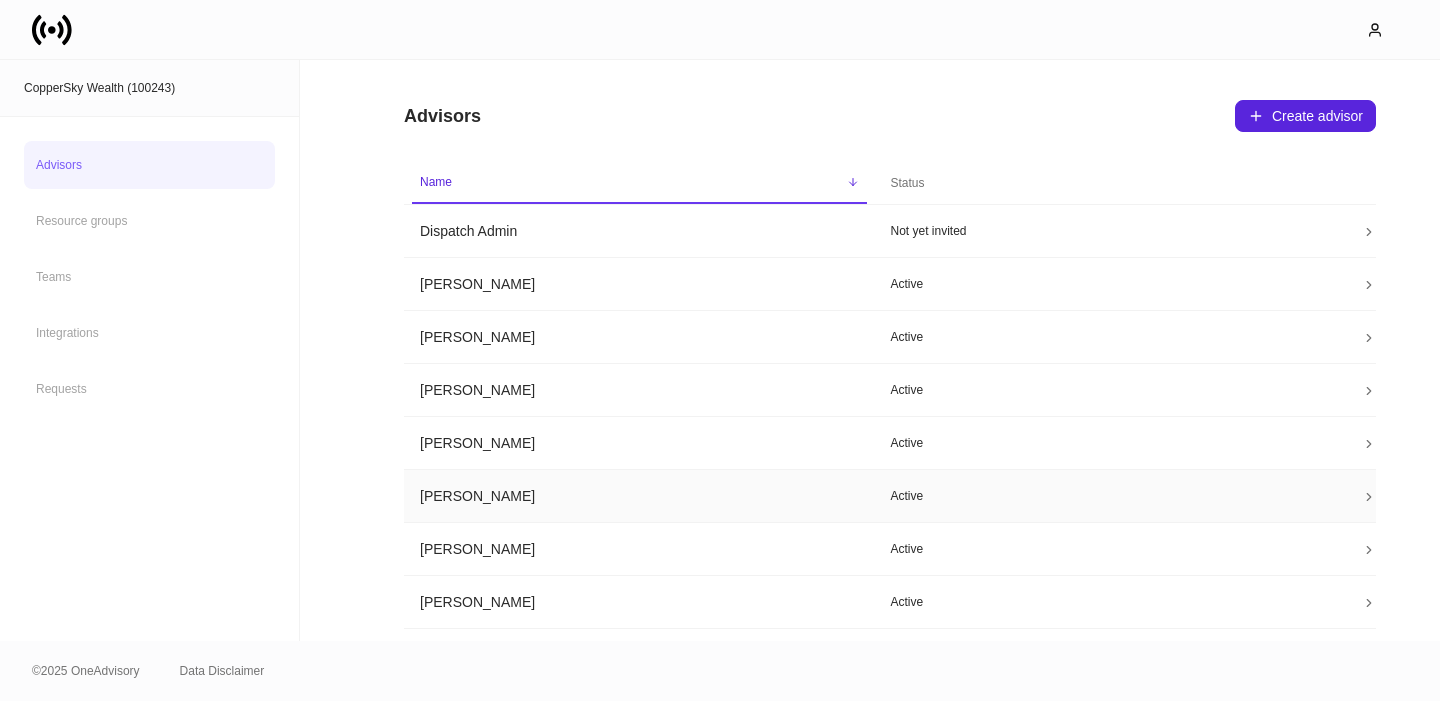 scroll, scrollTop: 14, scrollLeft: 0, axis: vertical 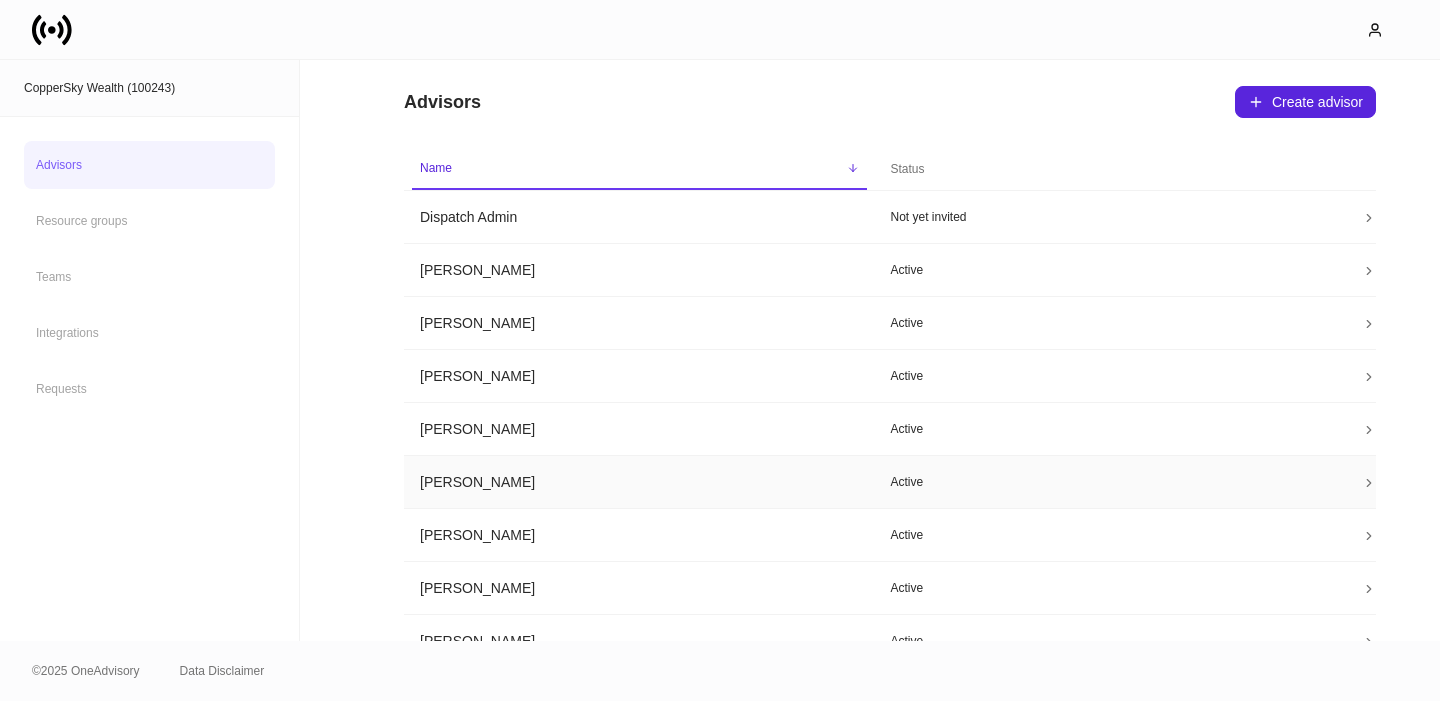 click on "[PERSON_NAME]" at bounding box center (639, 482) 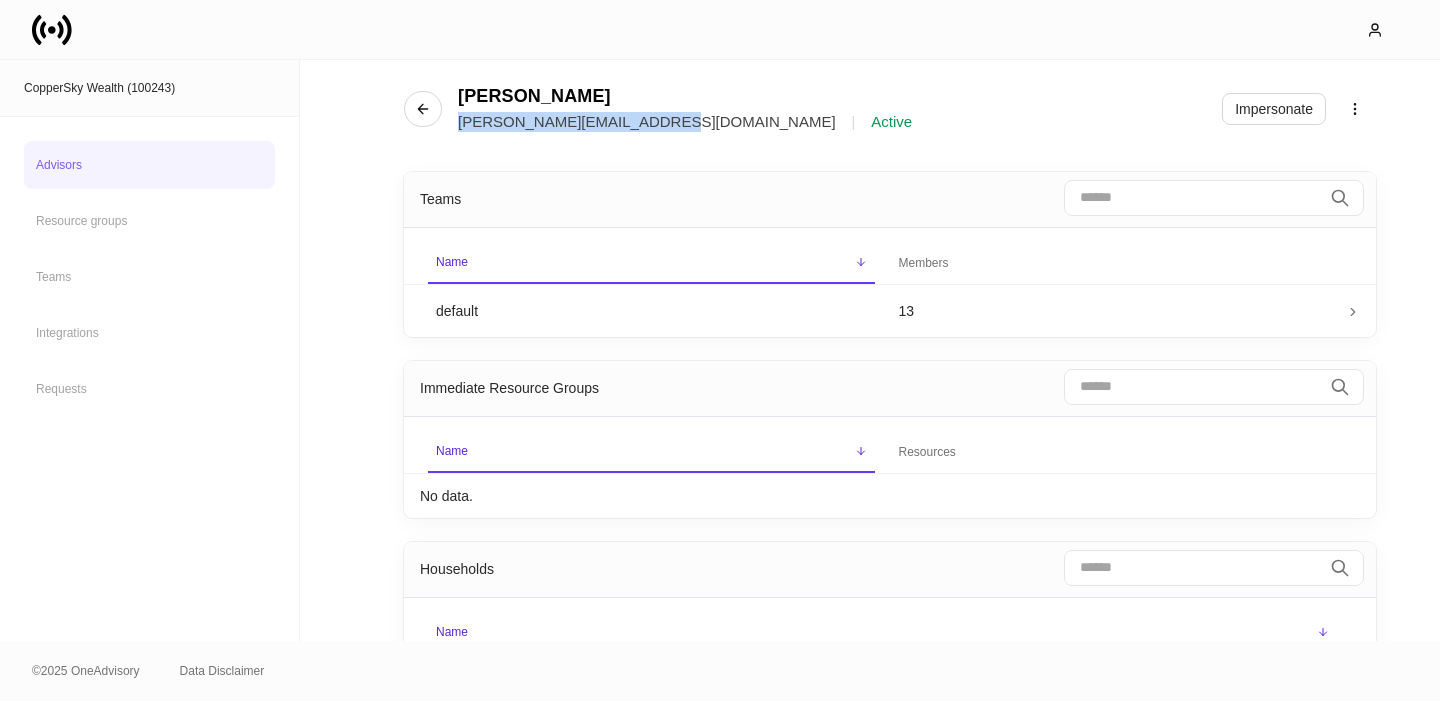 drag, startPoint x: 660, startPoint y: 120, endPoint x: 457, endPoint y: 126, distance: 203.08865 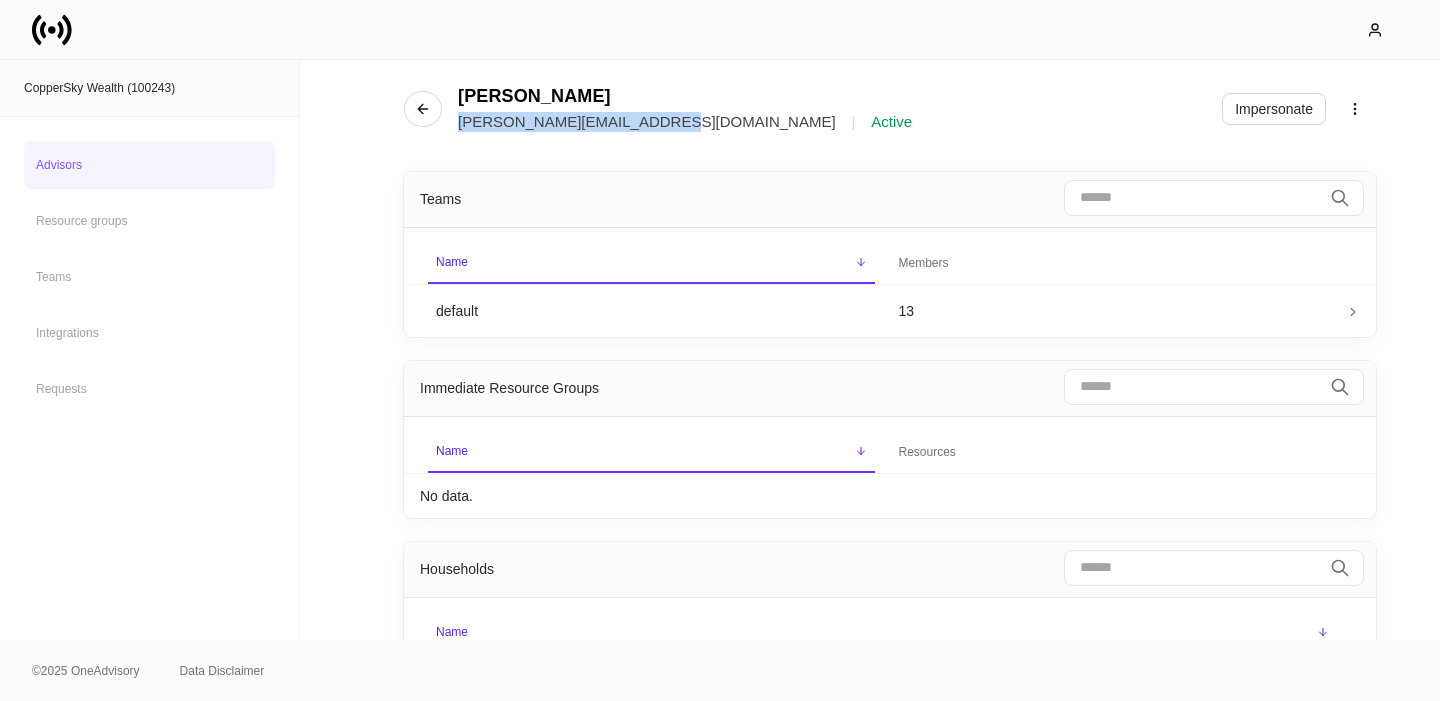 click on "[PERSON_NAME][EMAIL_ADDRESS][DOMAIN_NAME] | Active" at bounding box center (685, 122) 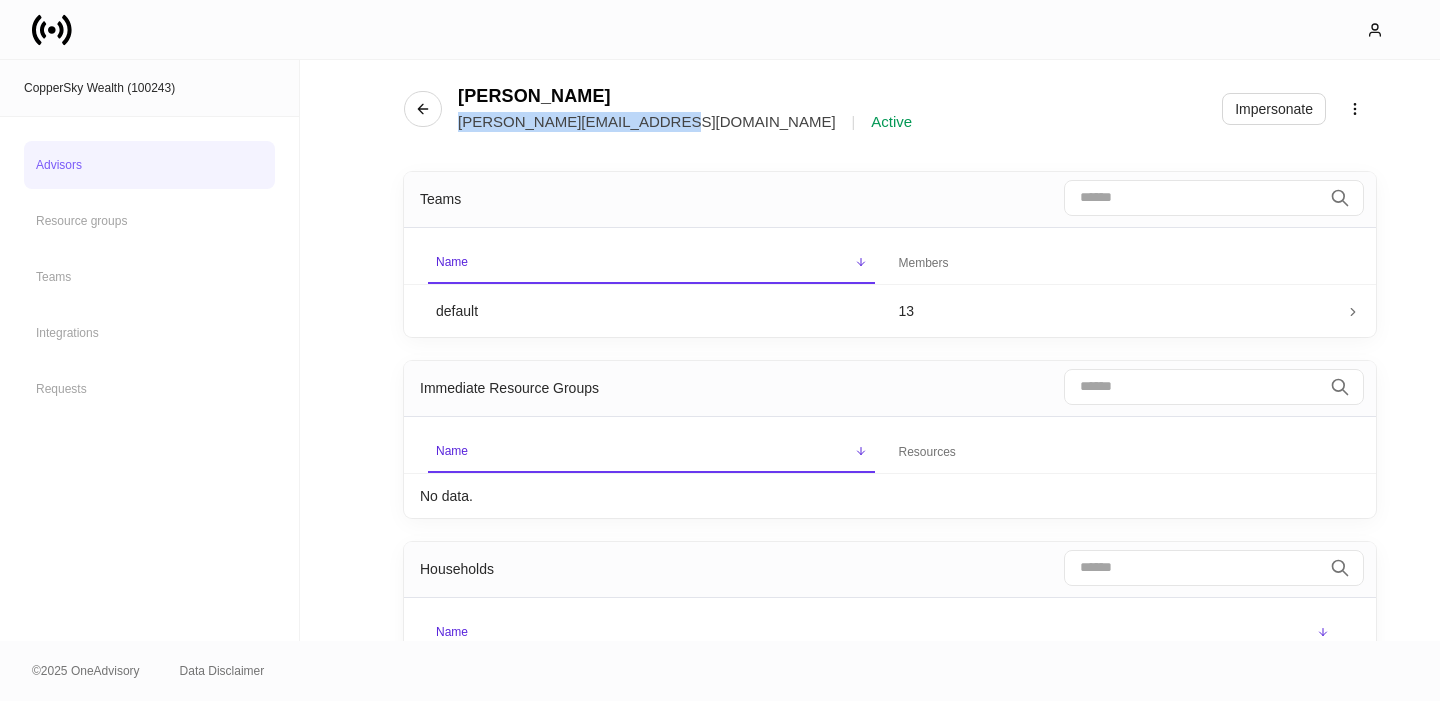 copy on "[PERSON_NAME][EMAIL_ADDRESS][DOMAIN_NAME]" 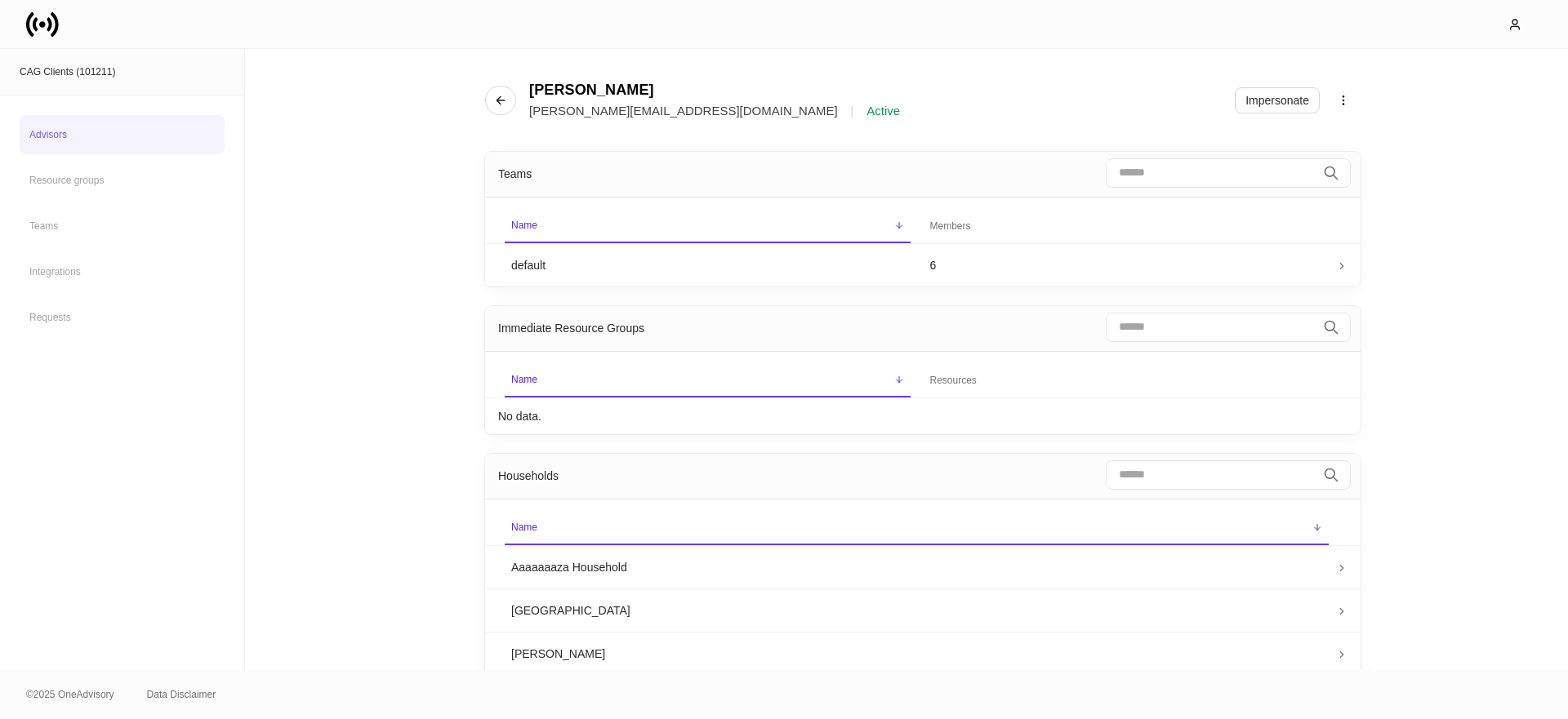 scroll, scrollTop: 0, scrollLeft: 0, axis: both 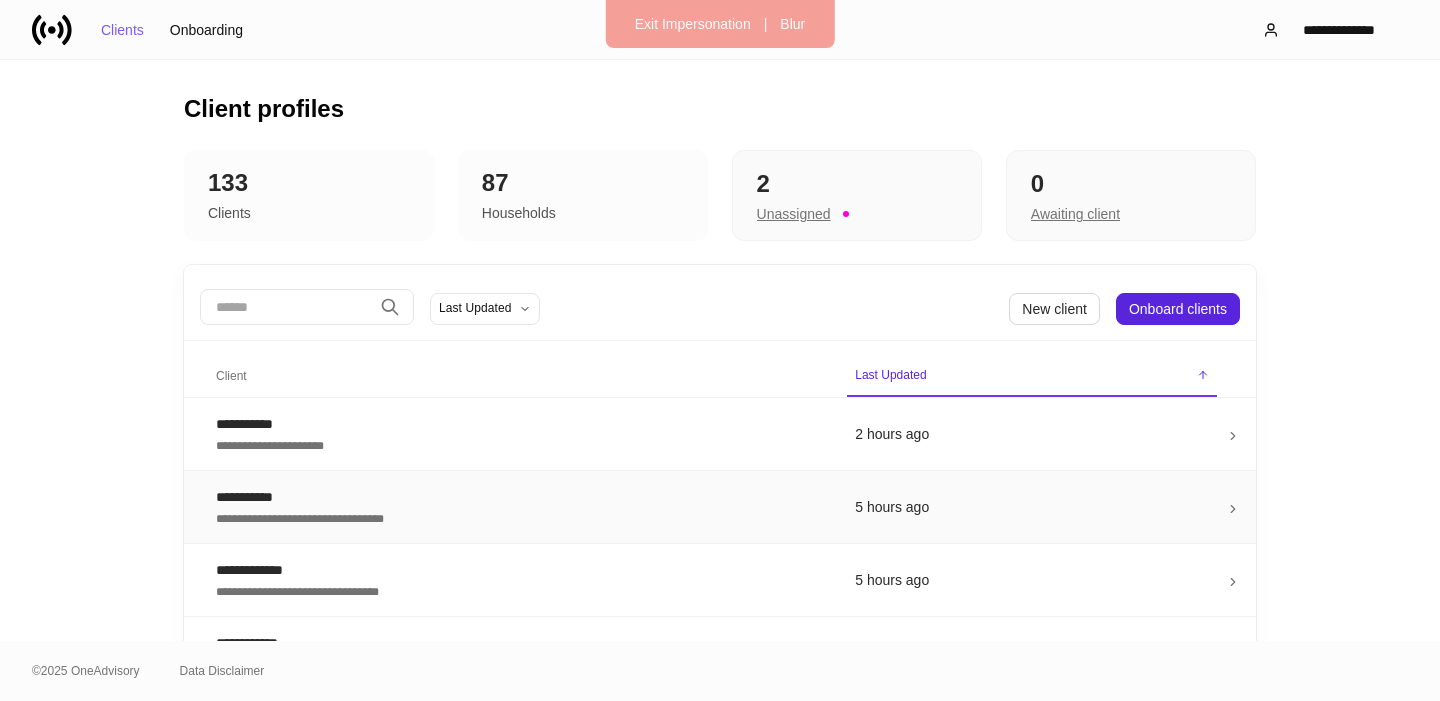 click on "**********" at bounding box center [519, 517] 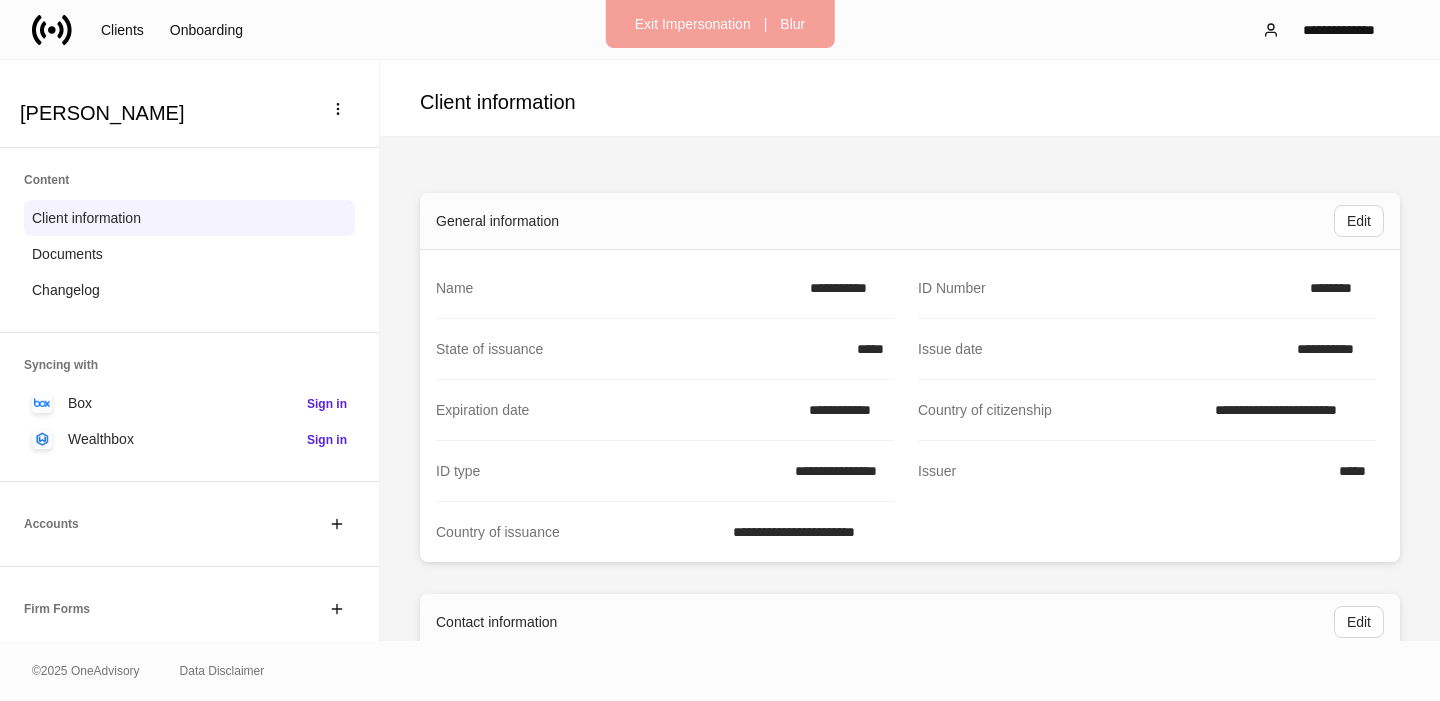 scroll, scrollTop: 264, scrollLeft: 0, axis: vertical 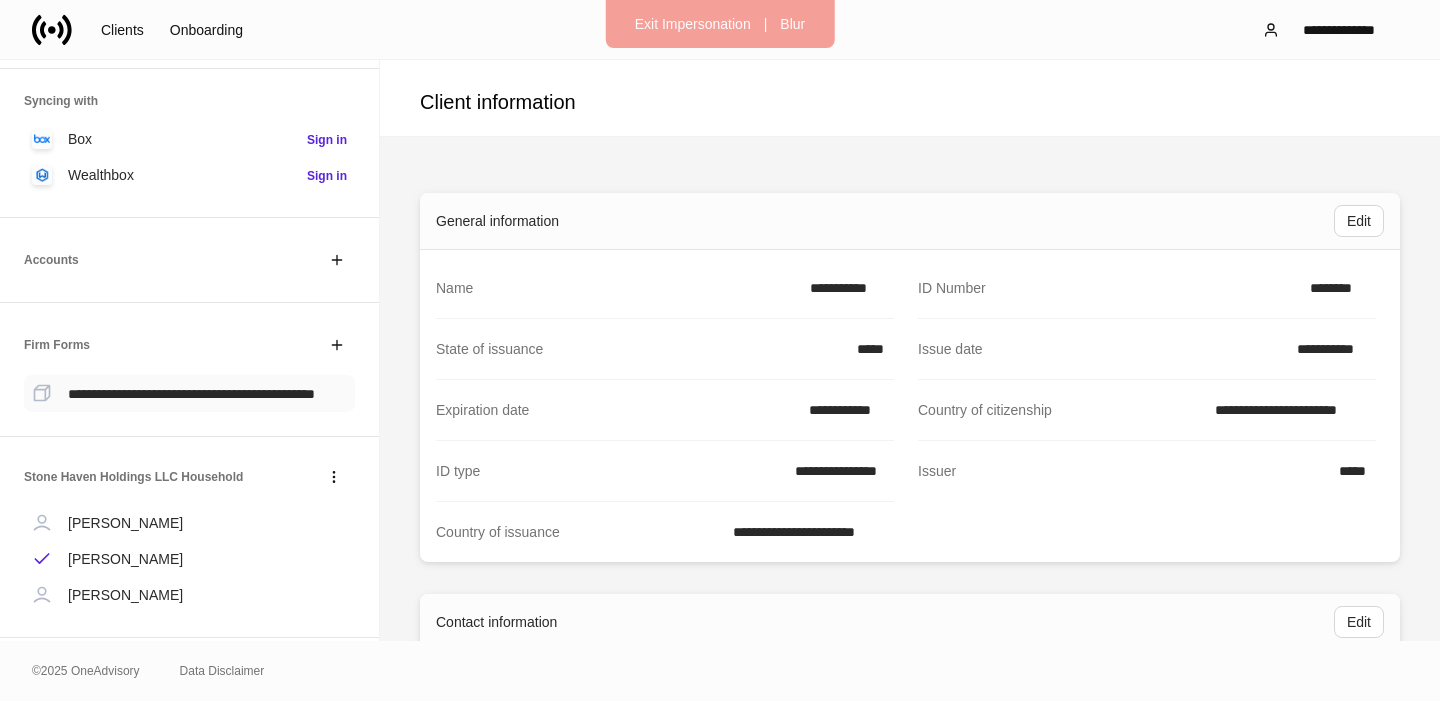 click on "**********" at bounding box center (191, 394) 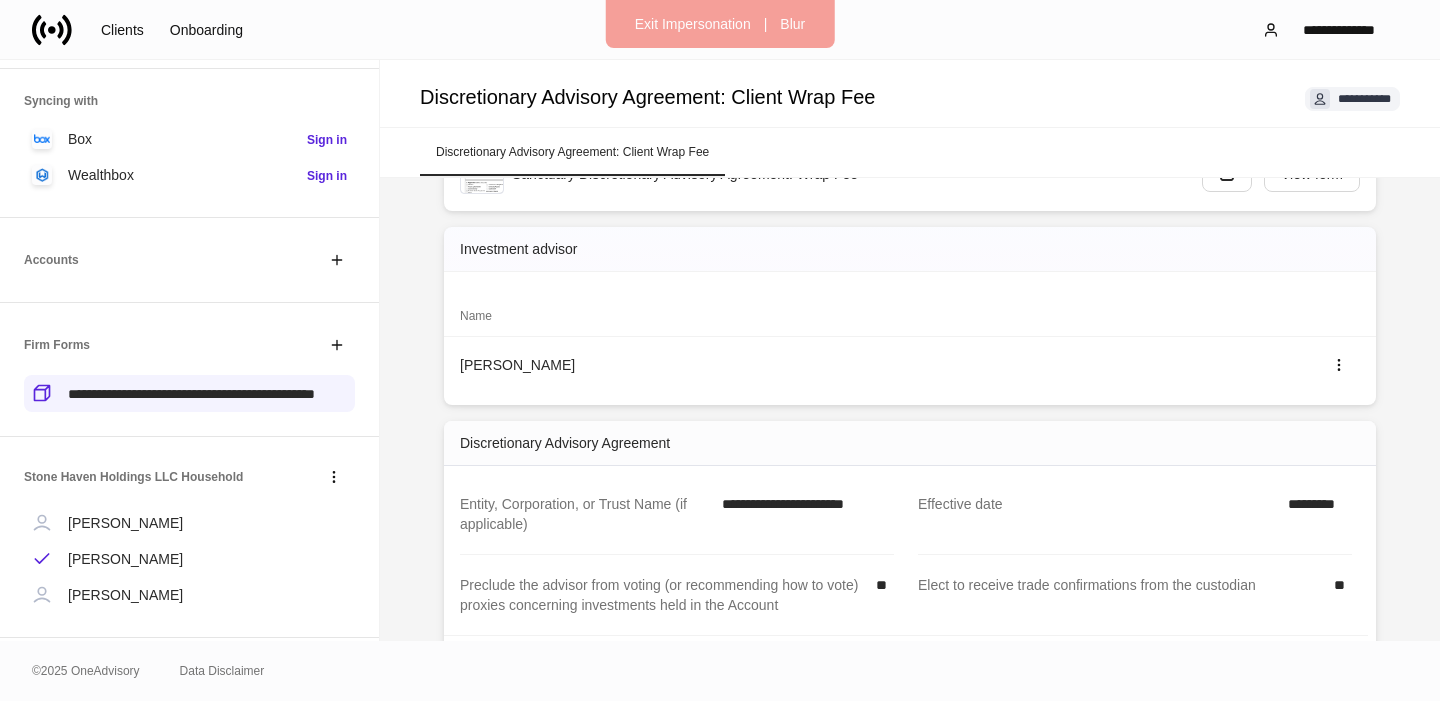 scroll, scrollTop: 119, scrollLeft: 0, axis: vertical 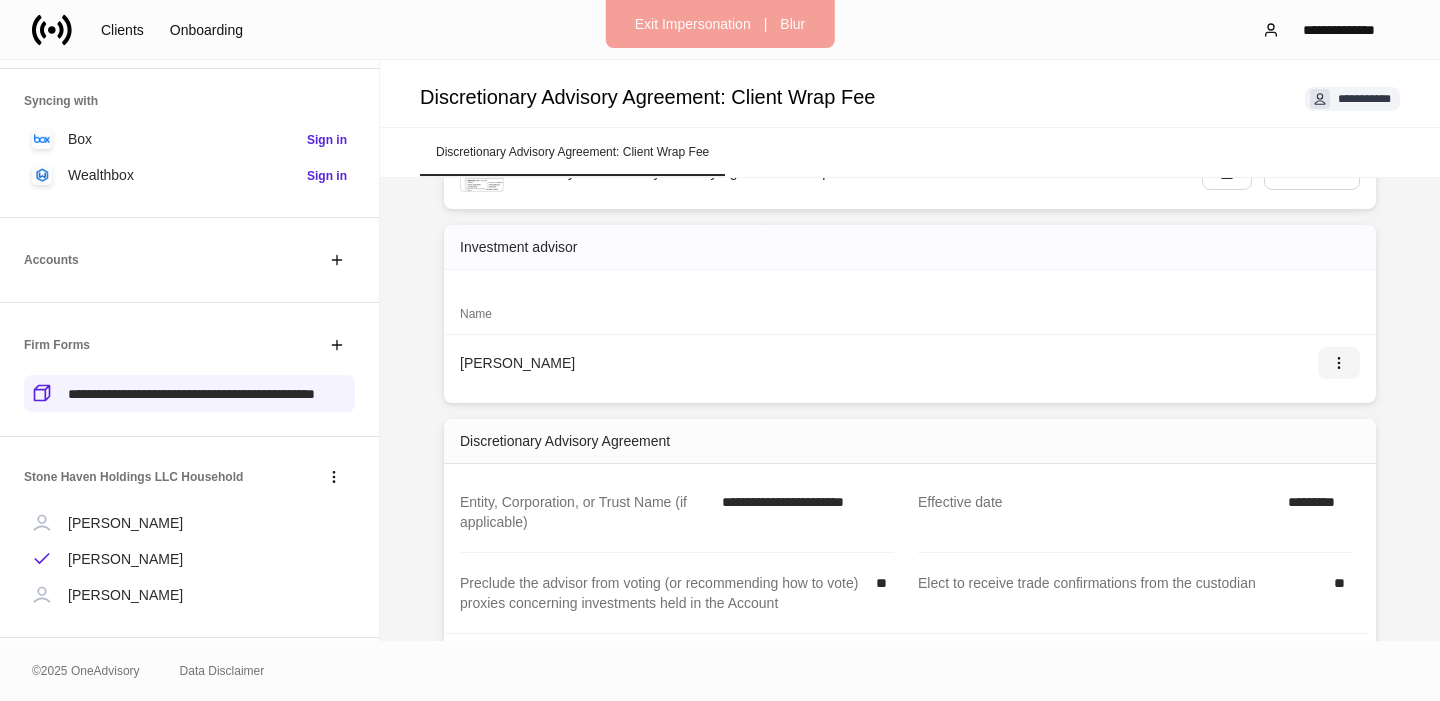 click at bounding box center [1339, 363] 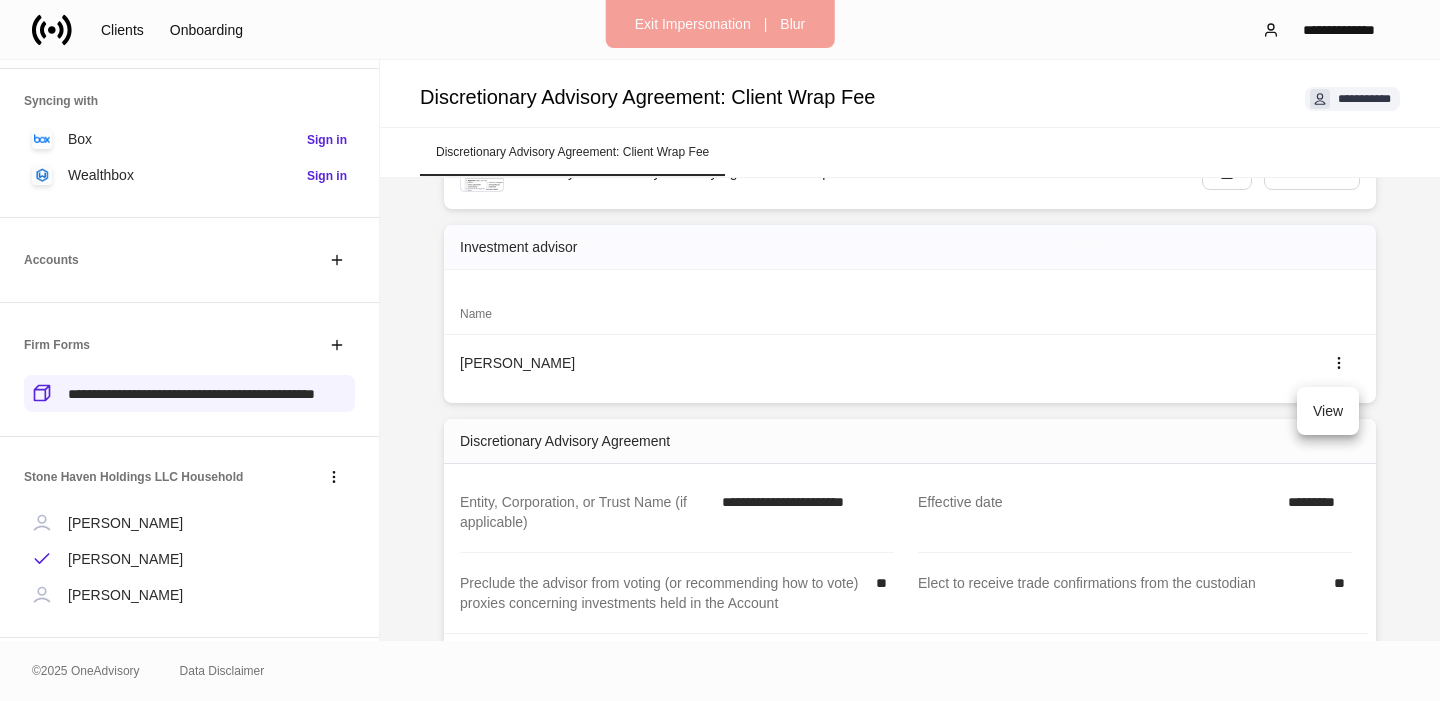 click on "View" at bounding box center (1328, 411) 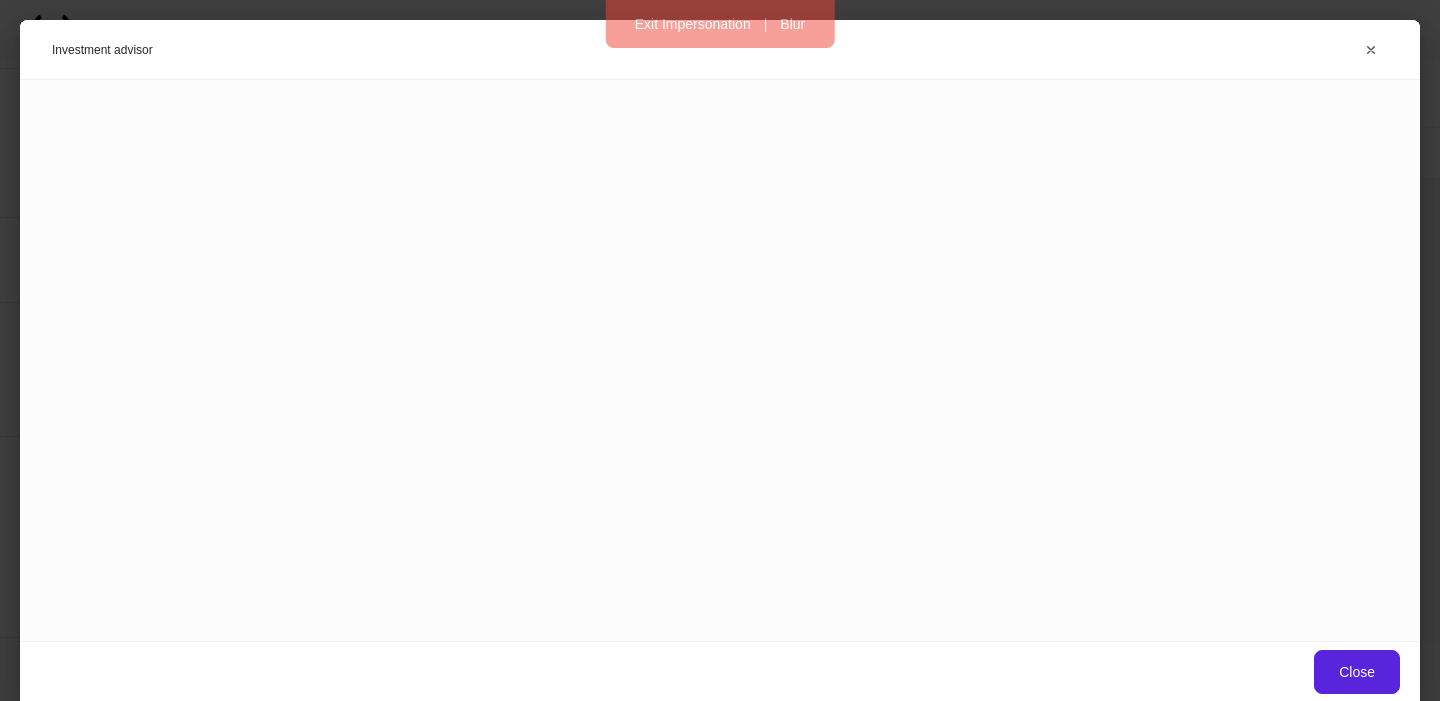 scroll, scrollTop: 0, scrollLeft: 0, axis: both 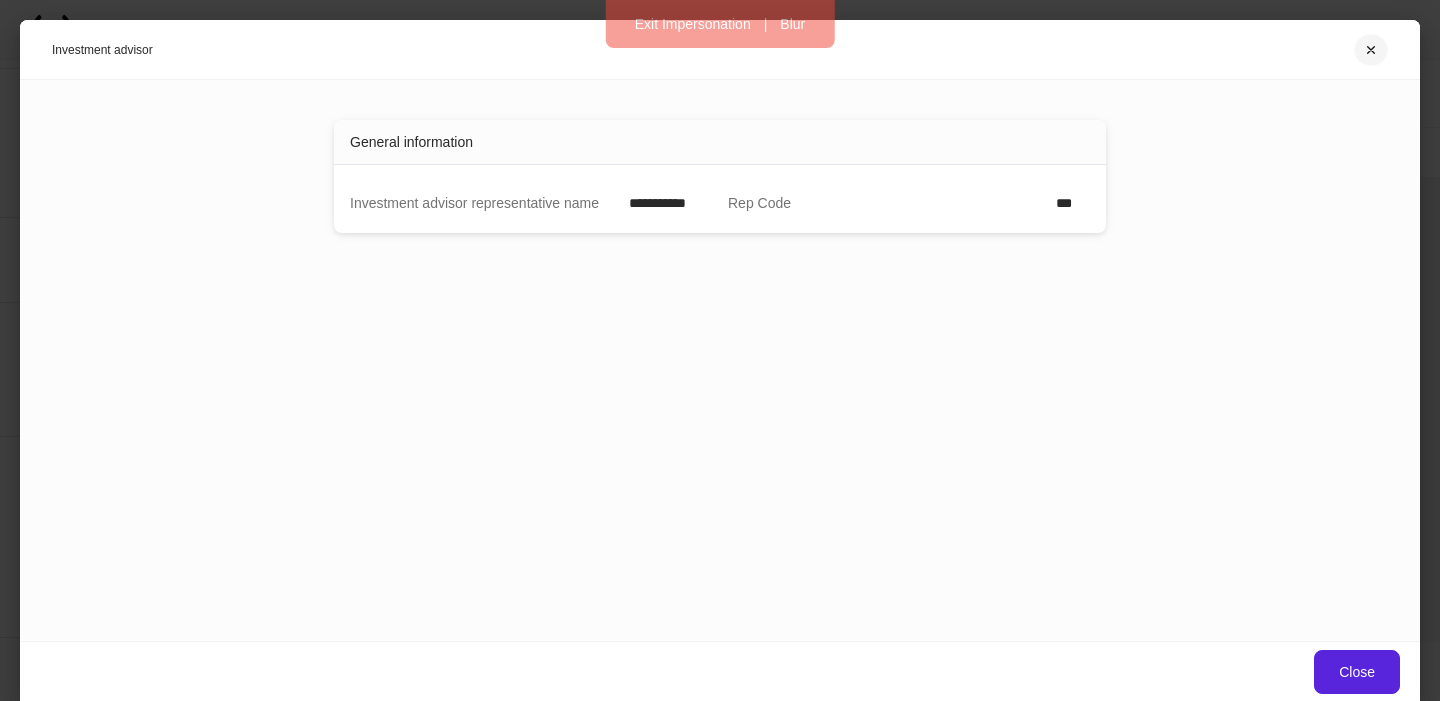 click 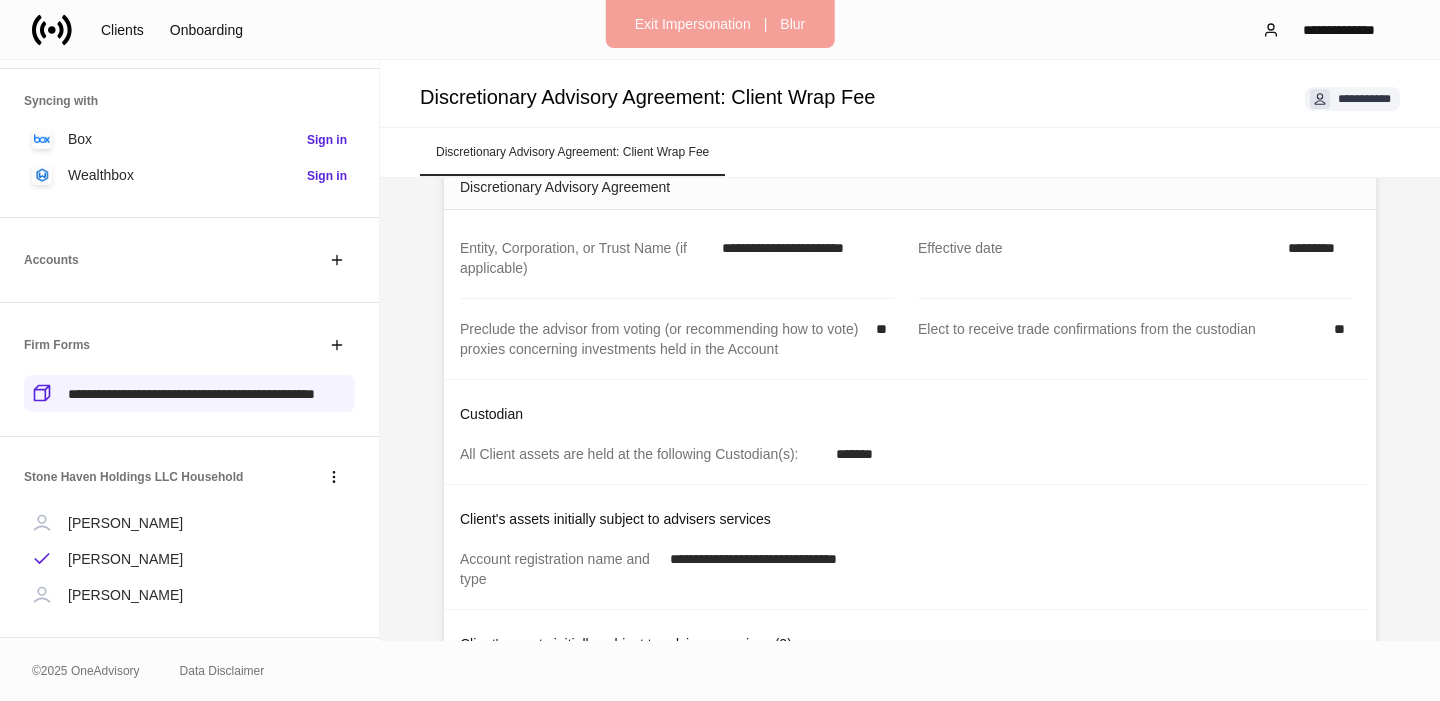scroll, scrollTop: 0, scrollLeft: 0, axis: both 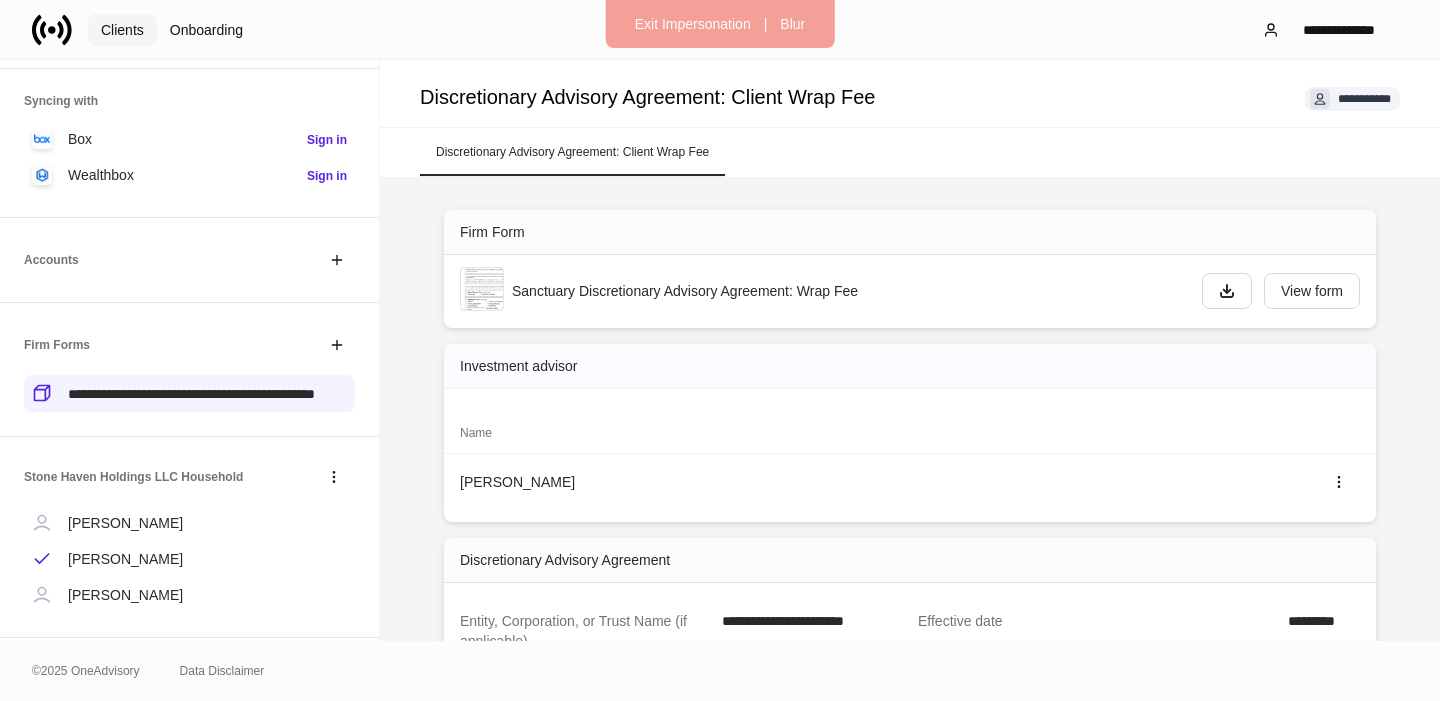 click on "Clients" at bounding box center [122, 30] 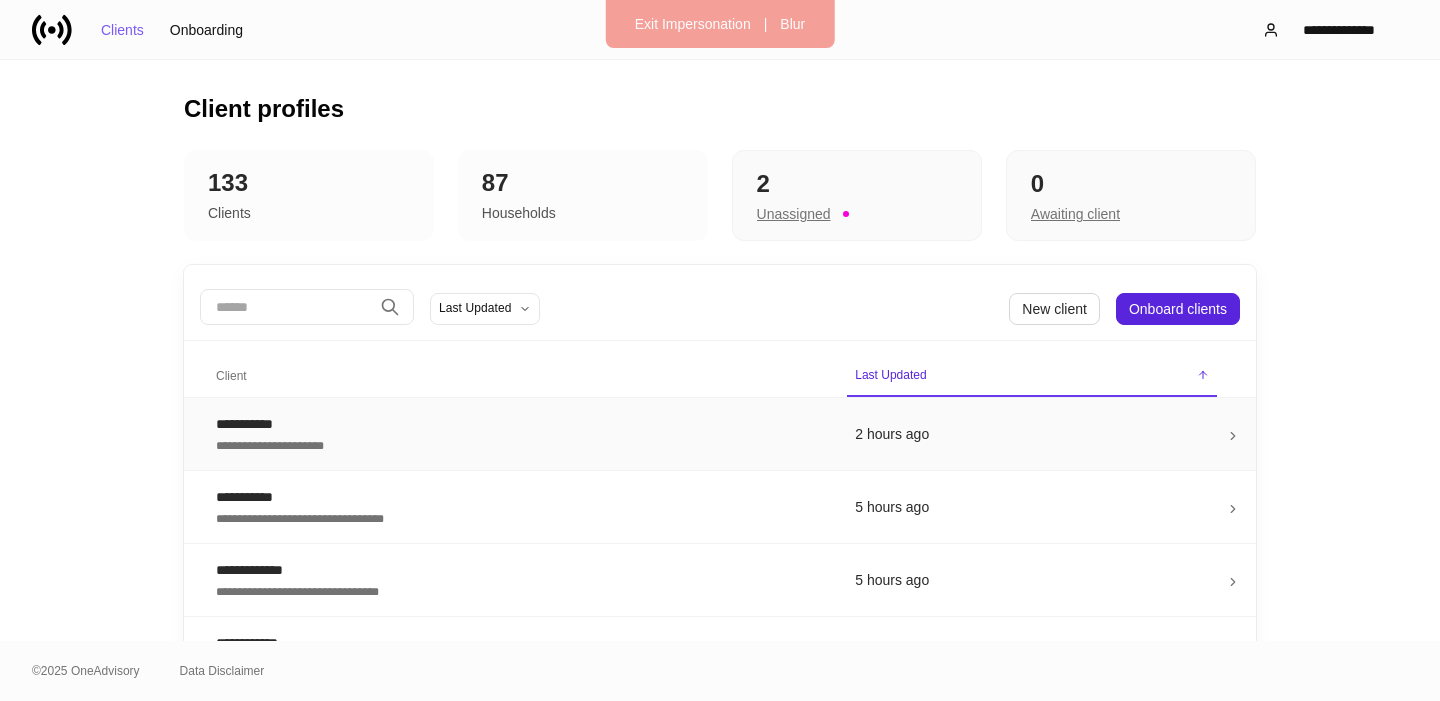 click on "**********" at bounding box center (519, 434) 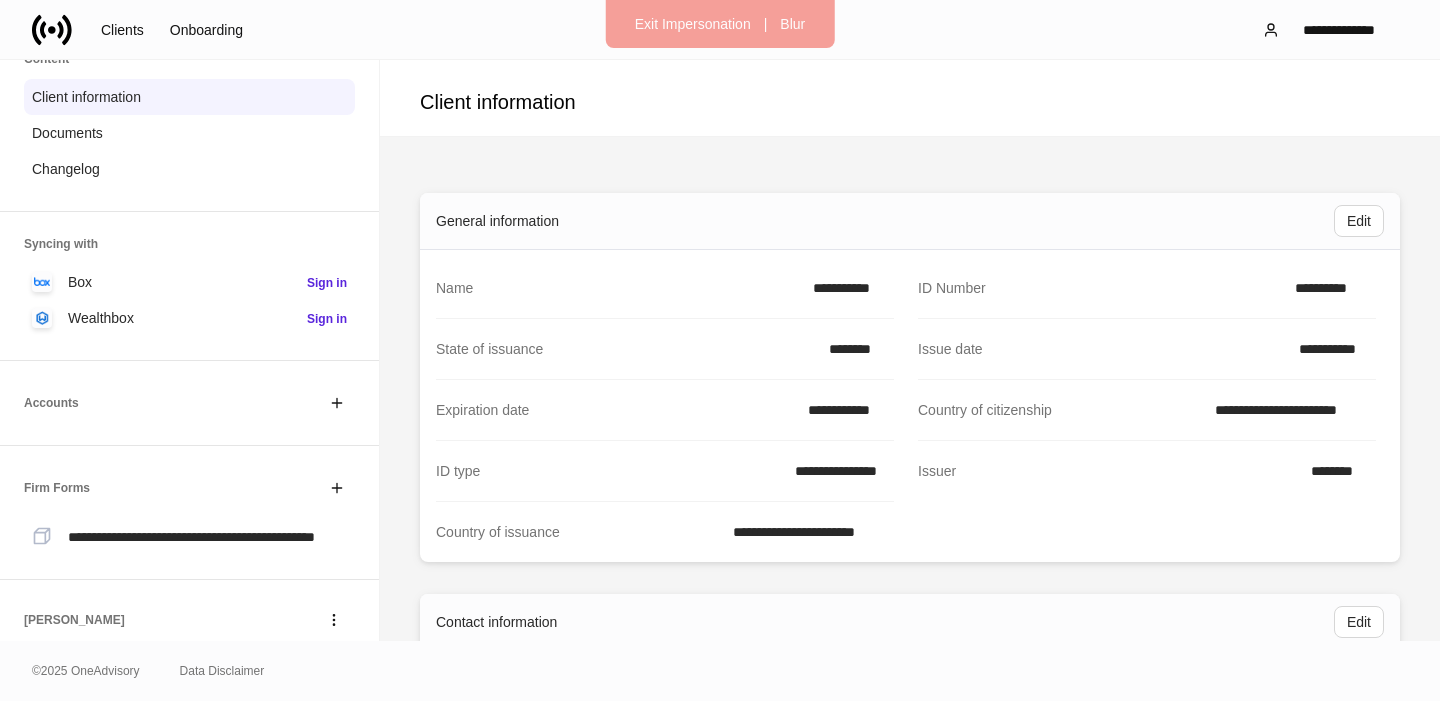 scroll, scrollTop: 239, scrollLeft: 0, axis: vertical 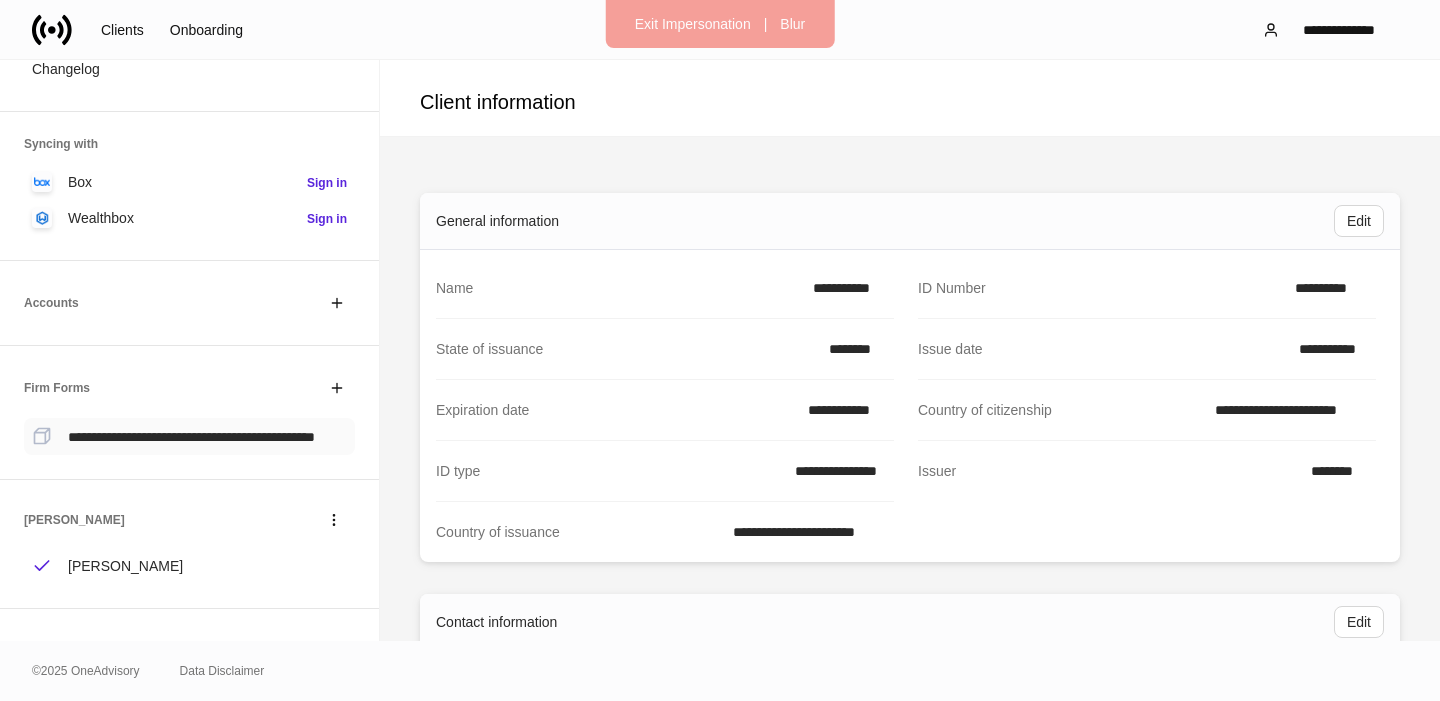 click on "**********" at bounding box center (191, 437) 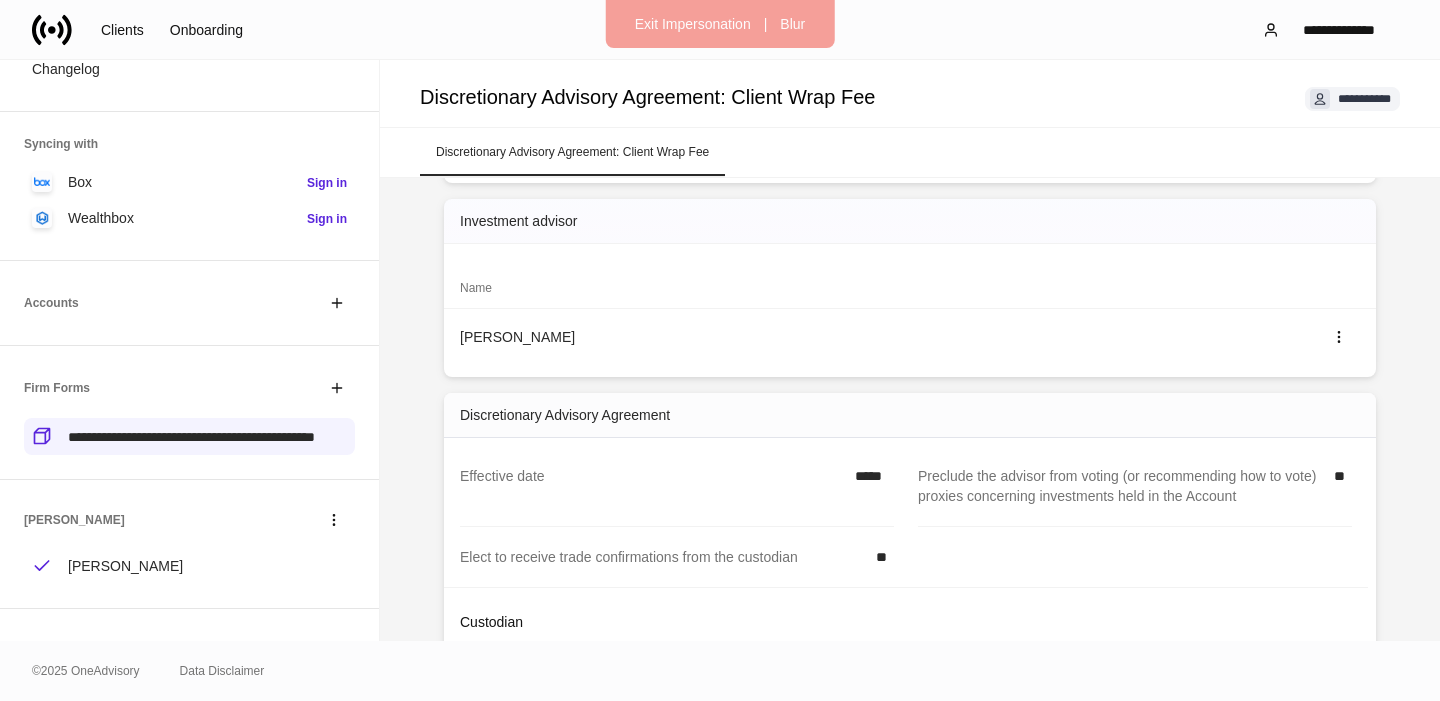 scroll, scrollTop: 209, scrollLeft: 0, axis: vertical 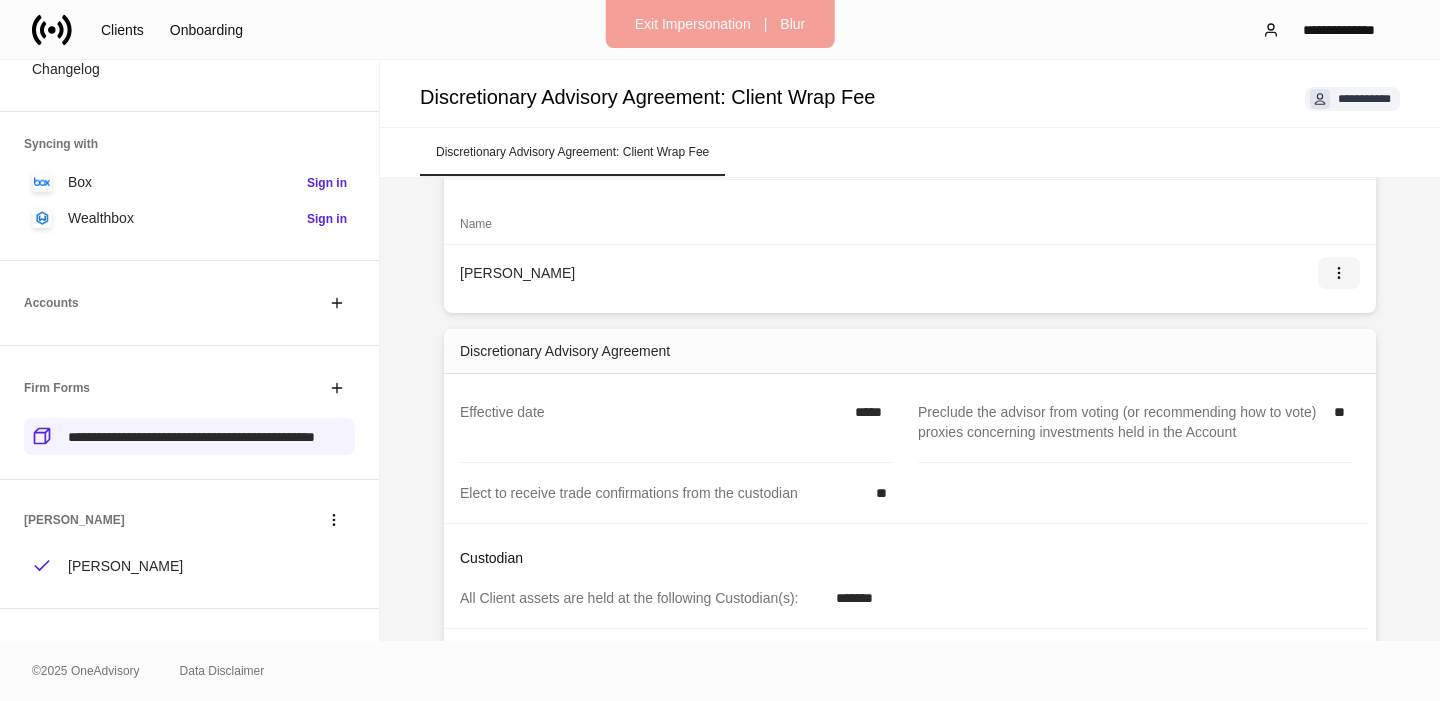 click at bounding box center [1339, 273] 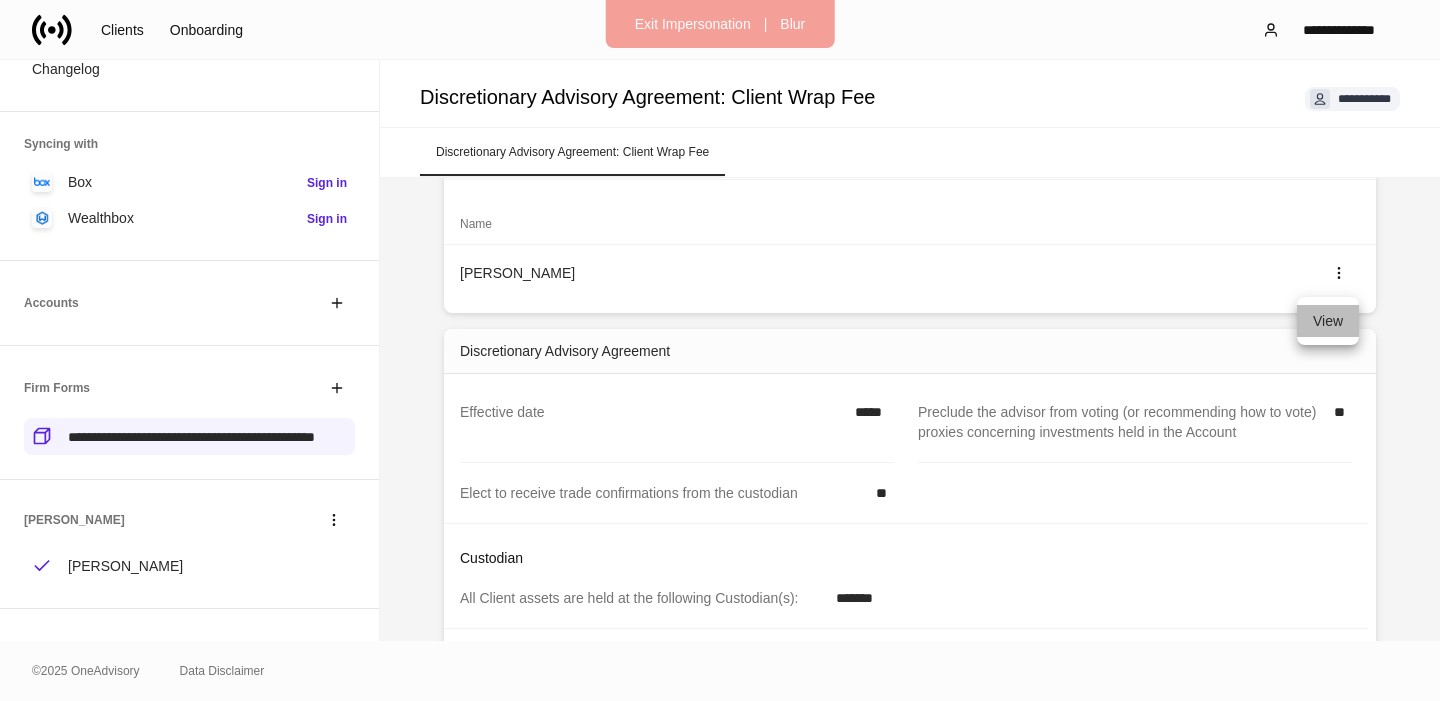 click on "View" at bounding box center (1328, 321) 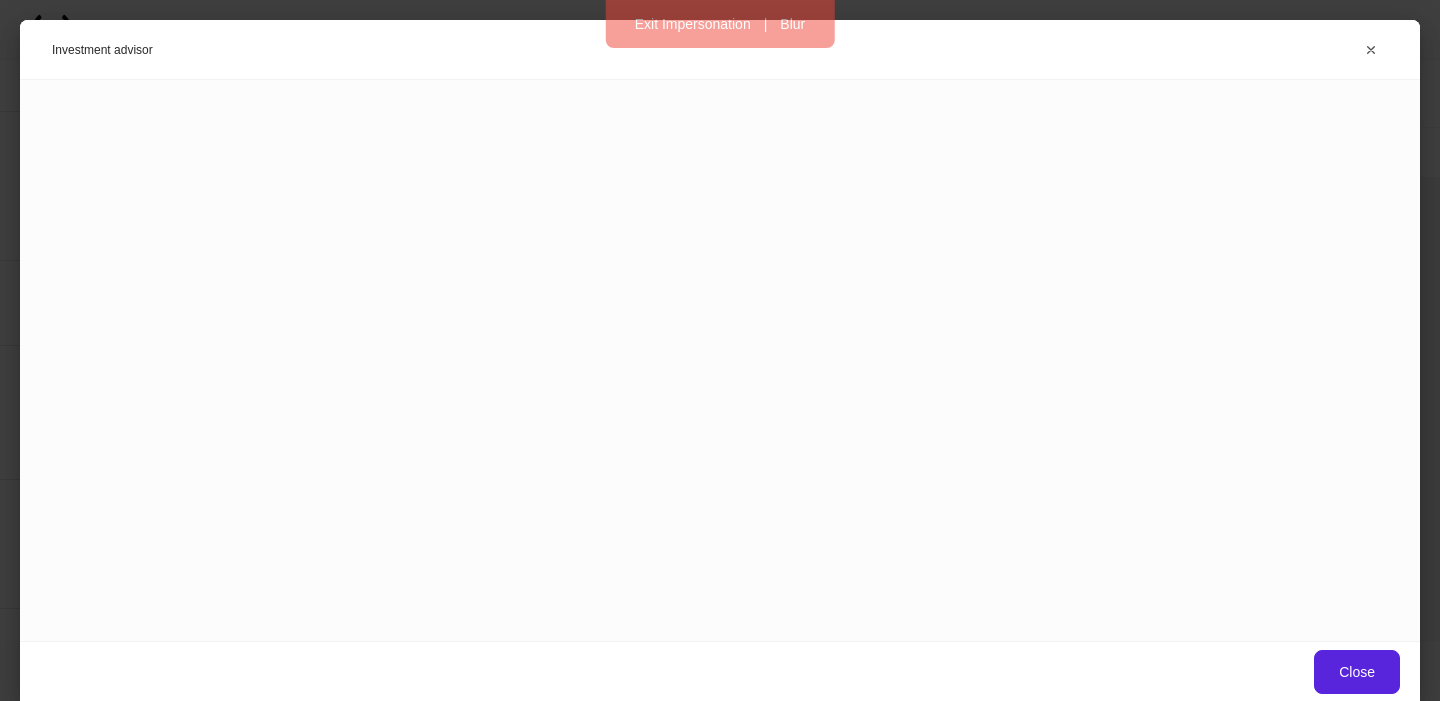 scroll, scrollTop: 0, scrollLeft: 0, axis: both 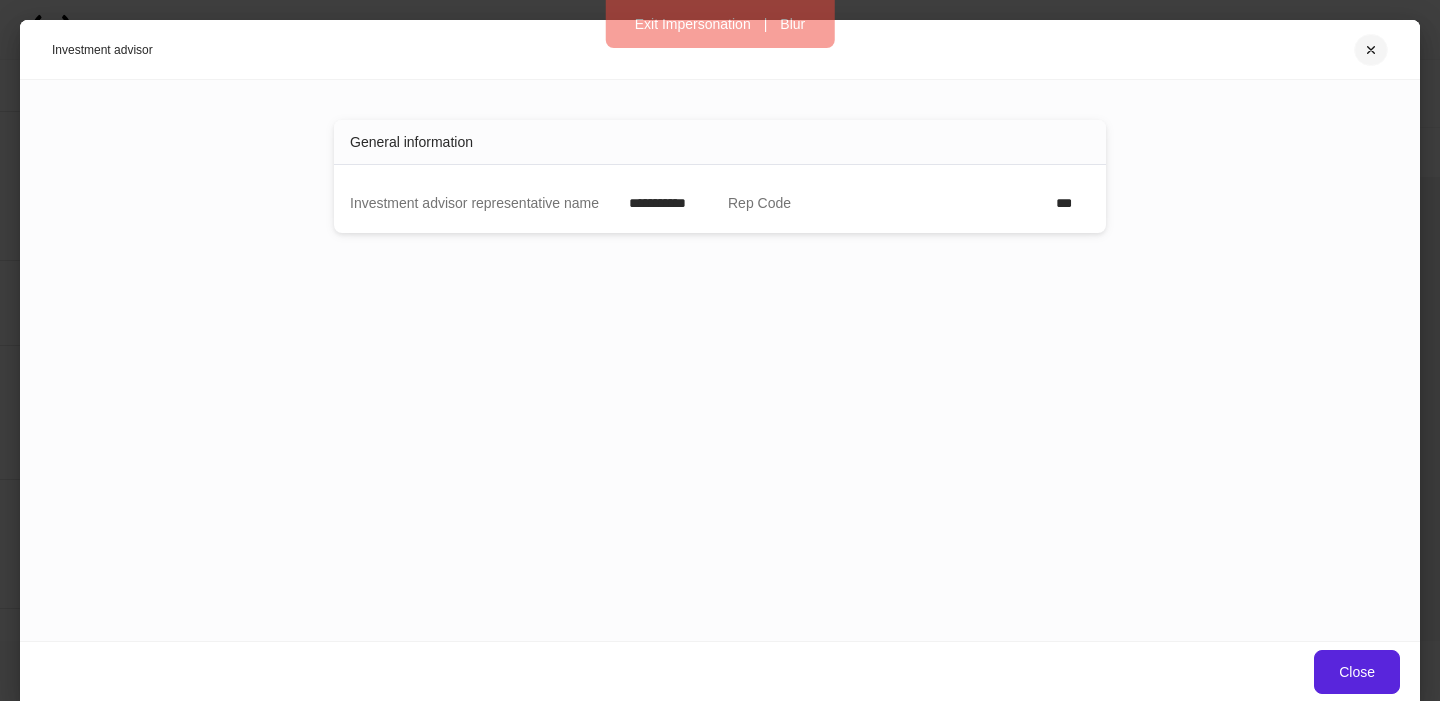 click at bounding box center (1371, 50) 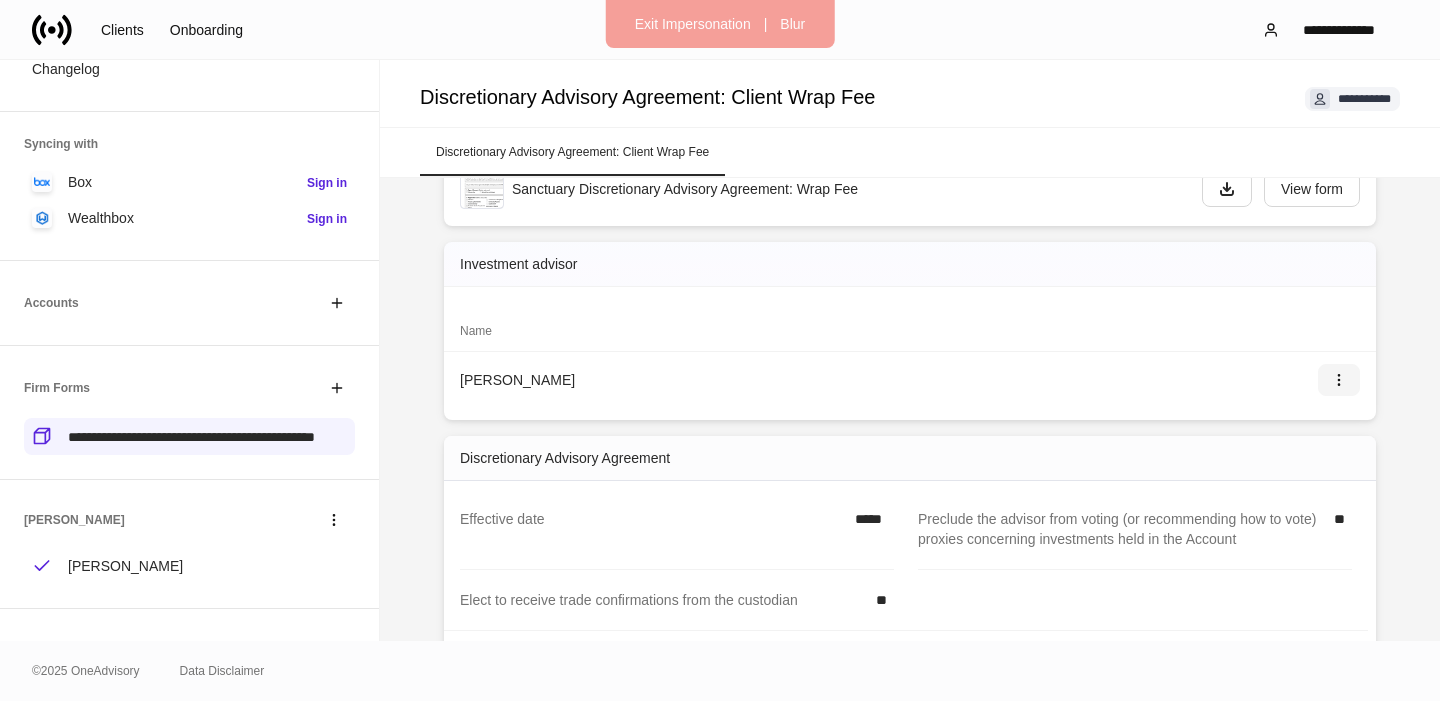 scroll, scrollTop: 0, scrollLeft: 0, axis: both 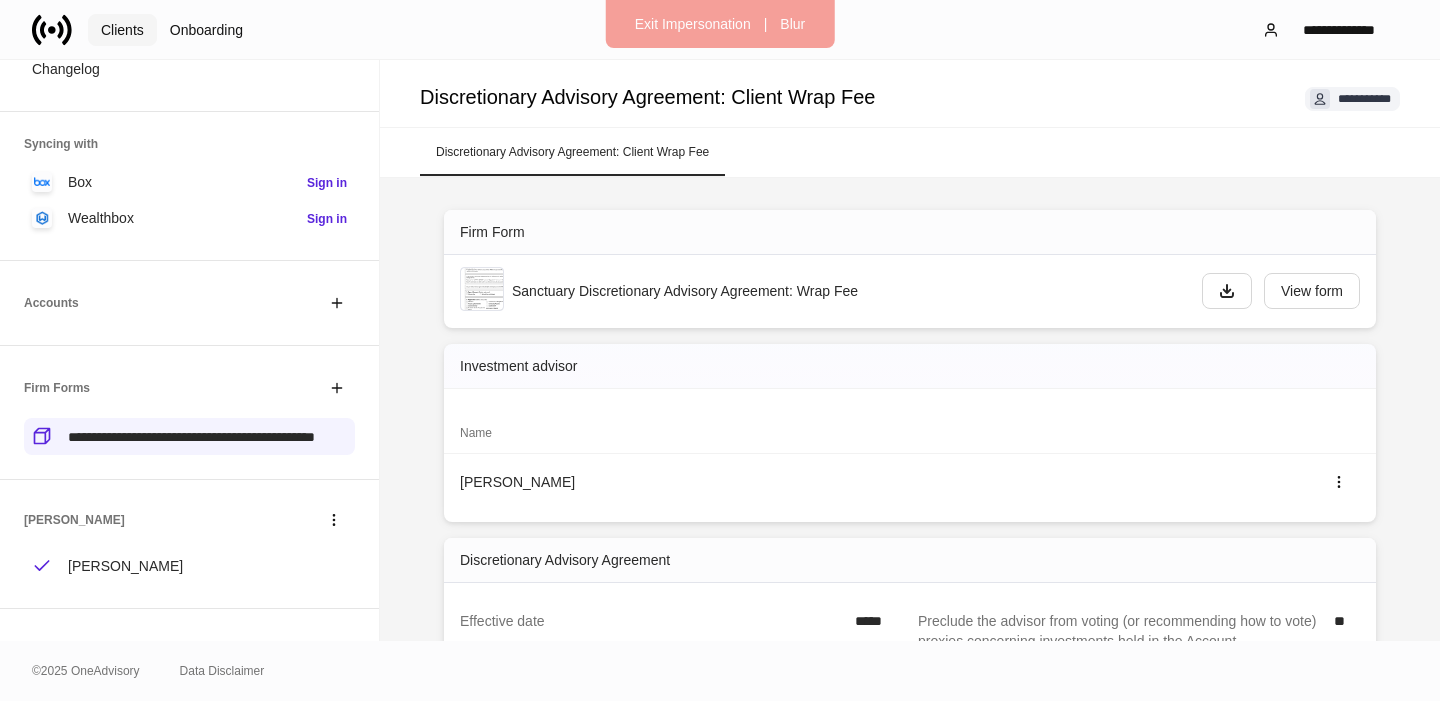 click on "Clients" at bounding box center (122, 30) 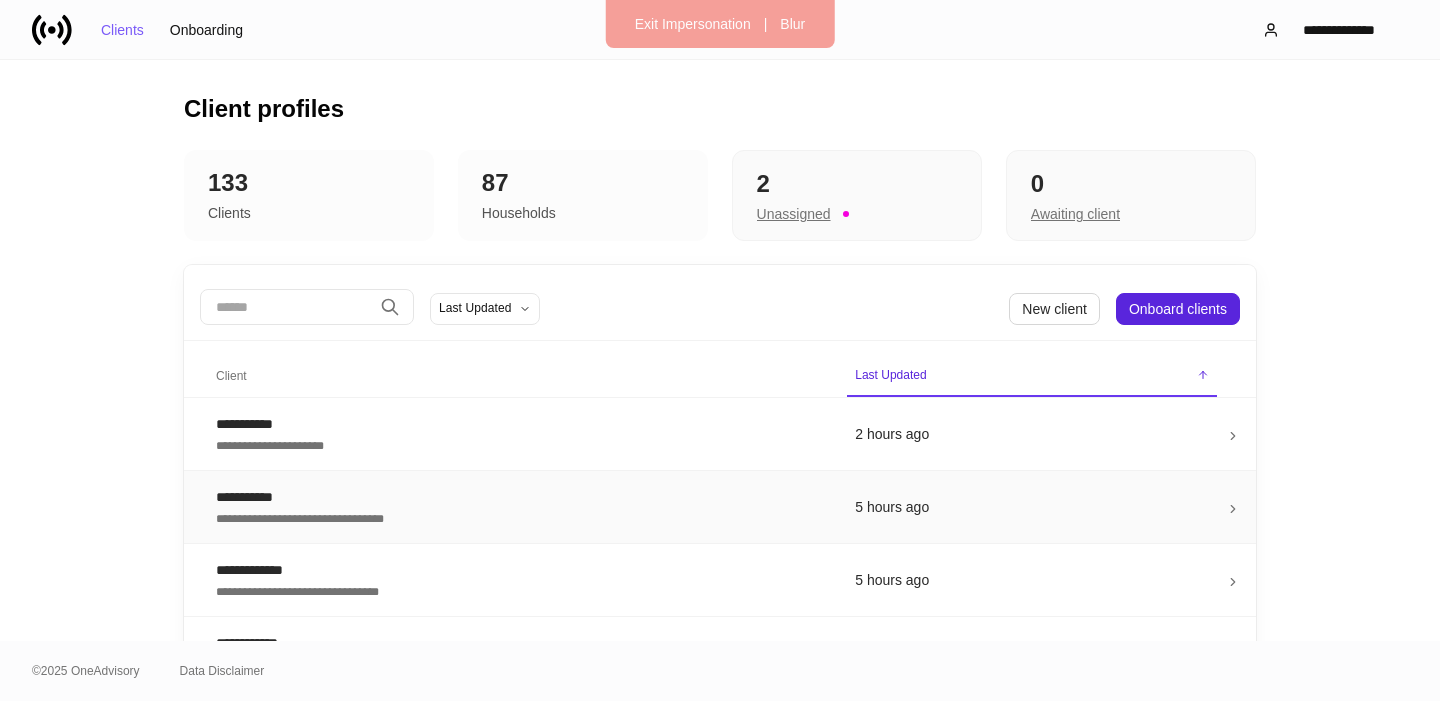 click on "**********" at bounding box center [519, 497] 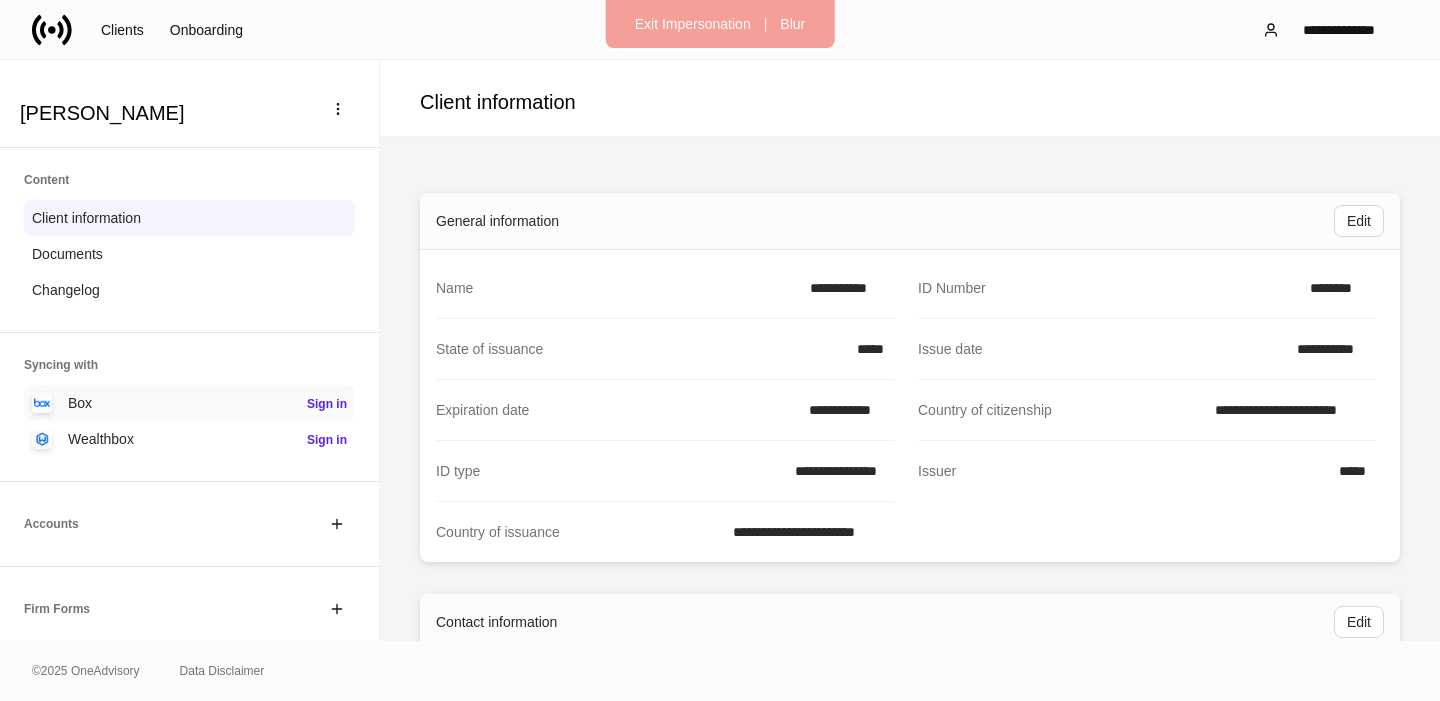 scroll, scrollTop: 187, scrollLeft: 0, axis: vertical 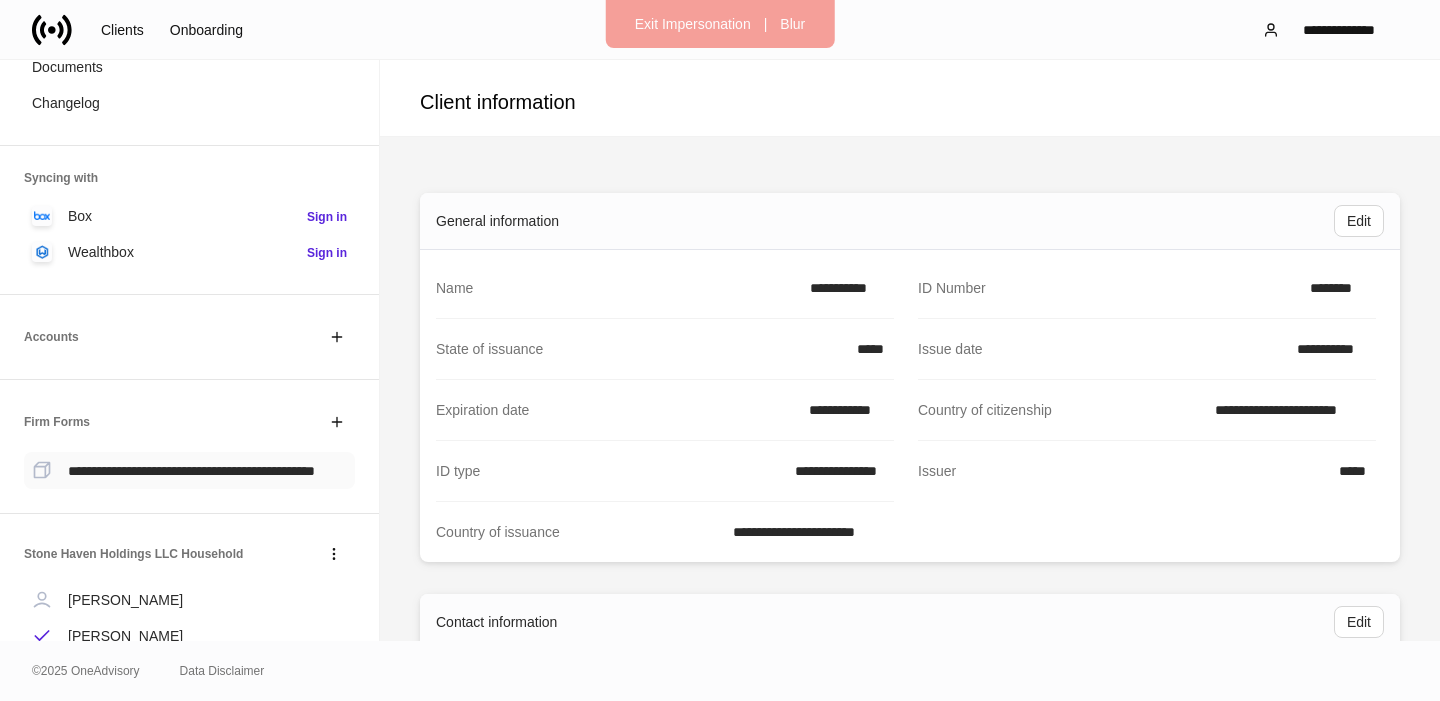click on "**********" at bounding box center [191, 471] 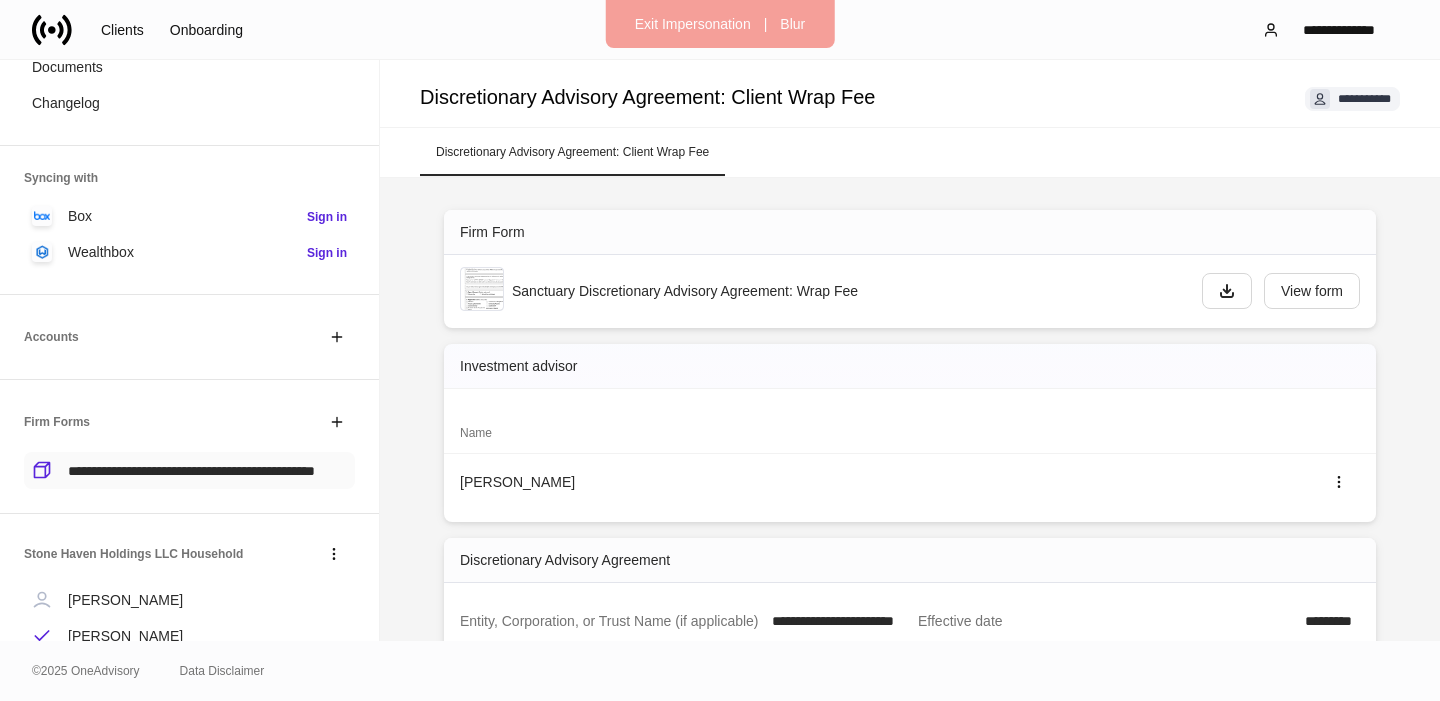 scroll, scrollTop: 186, scrollLeft: 0, axis: vertical 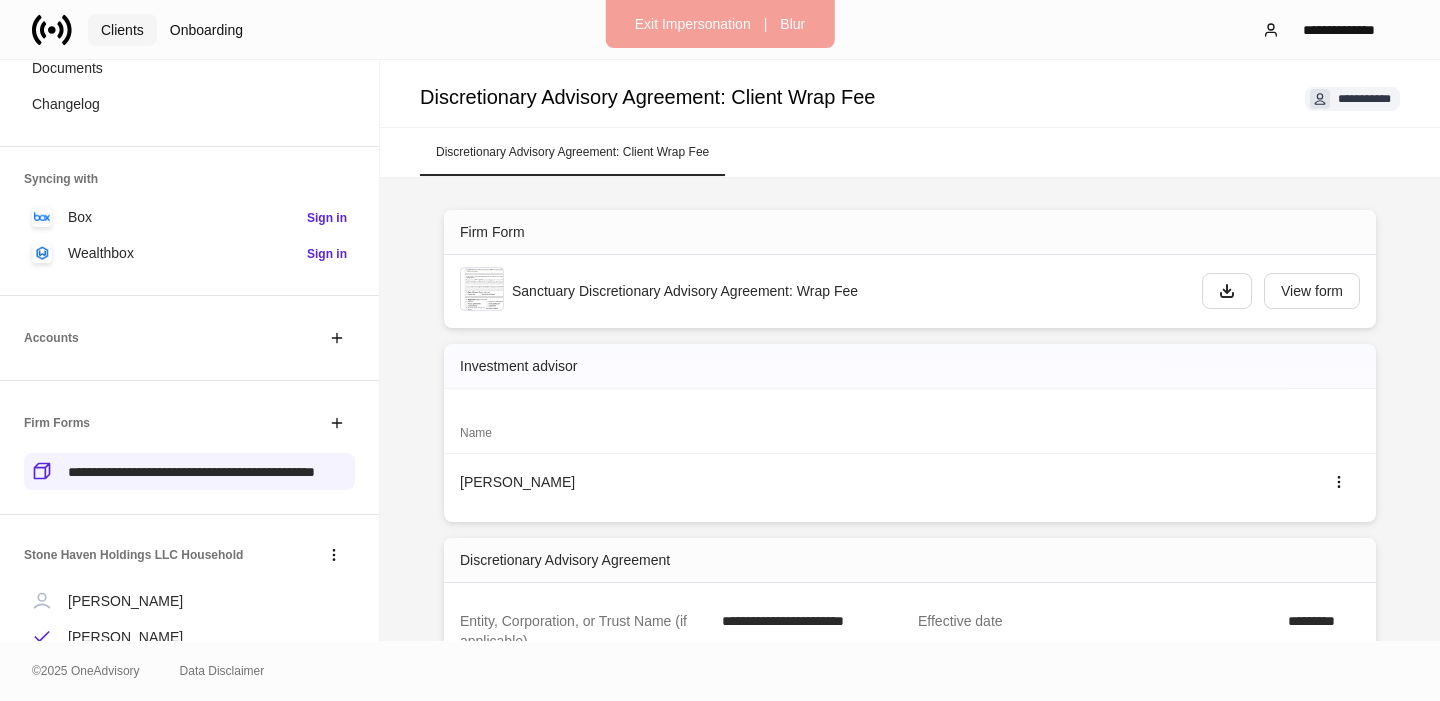 click on "Clients" at bounding box center [122, 30] 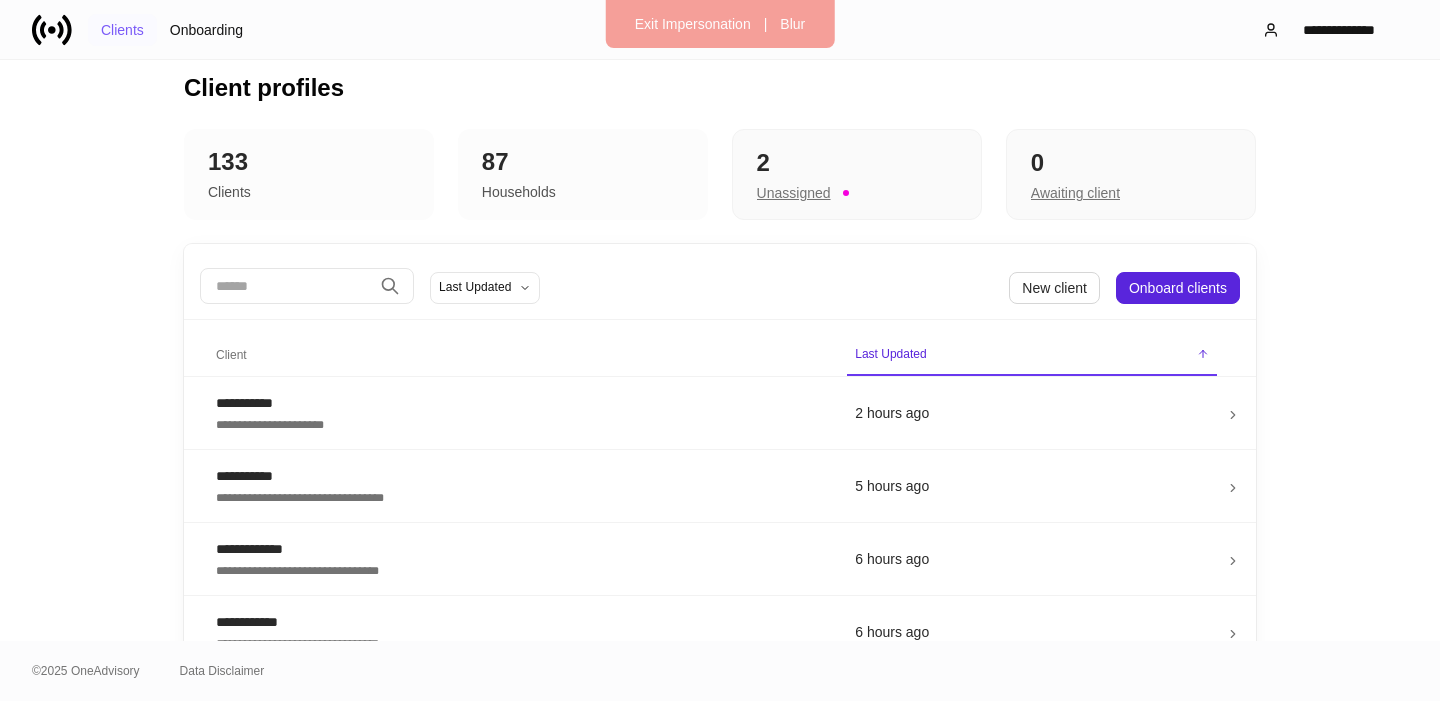 scroll, scrollTop: 0, scrollLeft: 0, axis: both 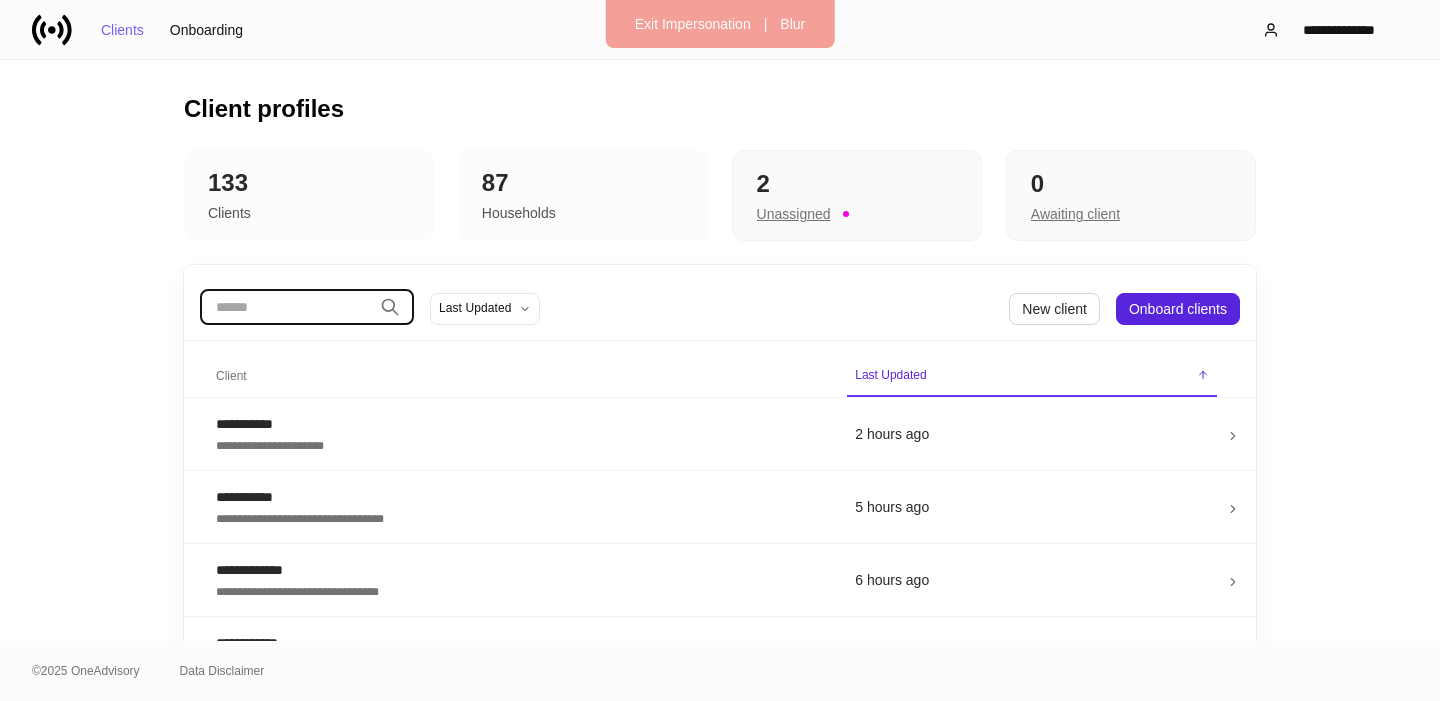 click at bounding box center (286, 307) 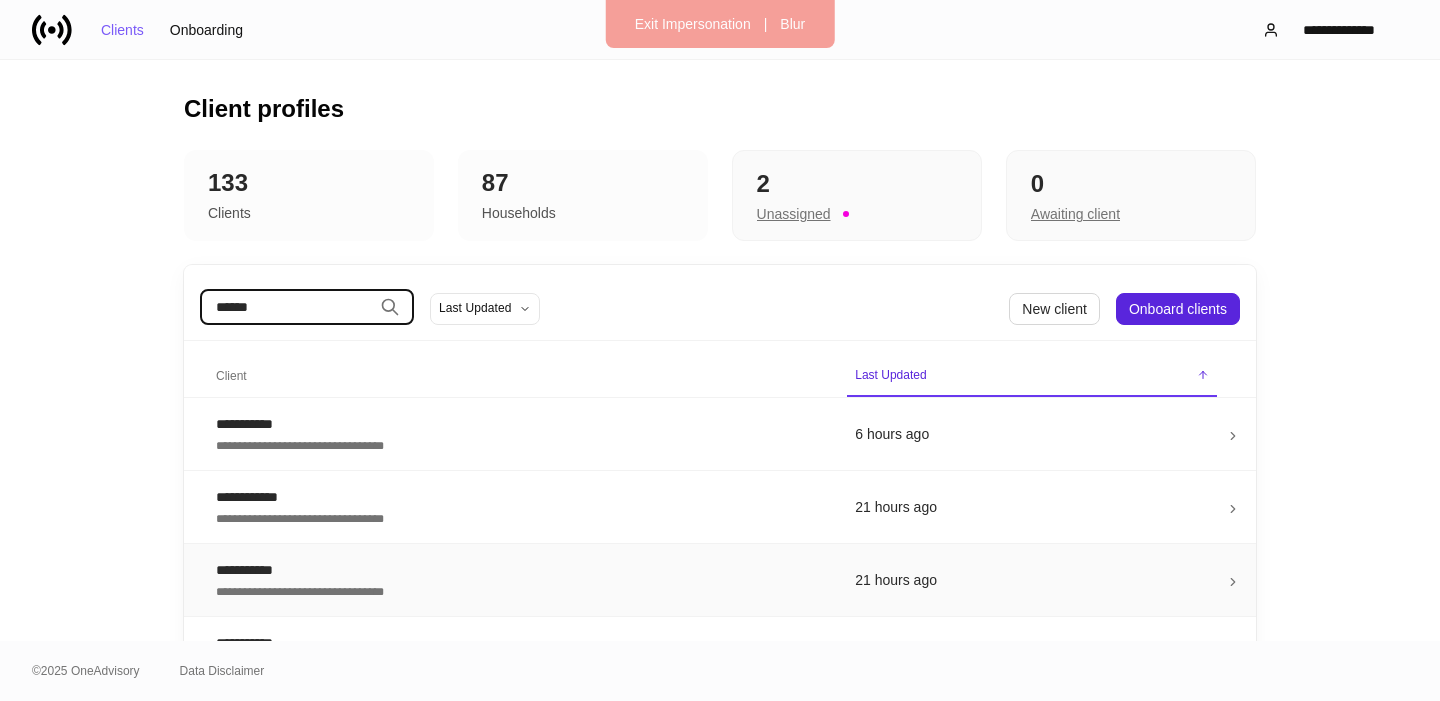scroll, scrollTop: 123, scrollLeft: 0, axis: vertical 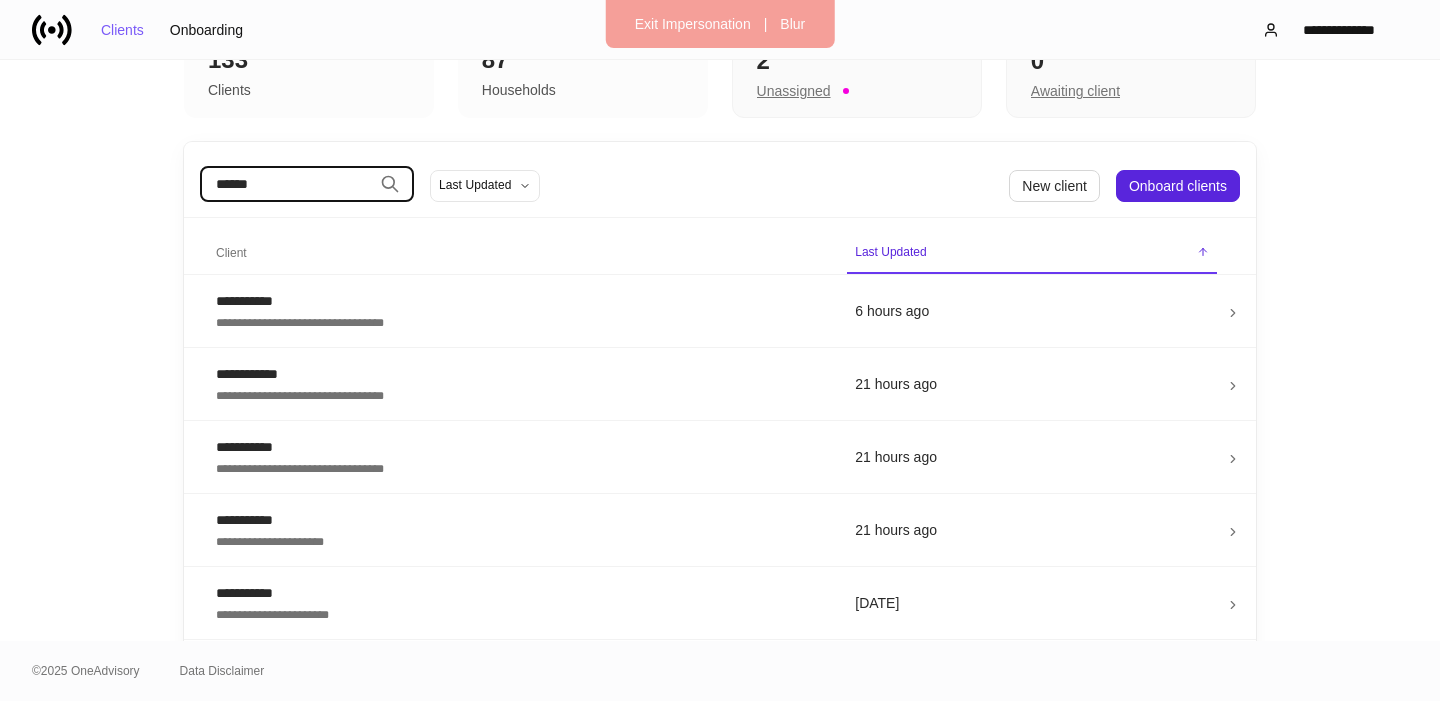 type on "******" 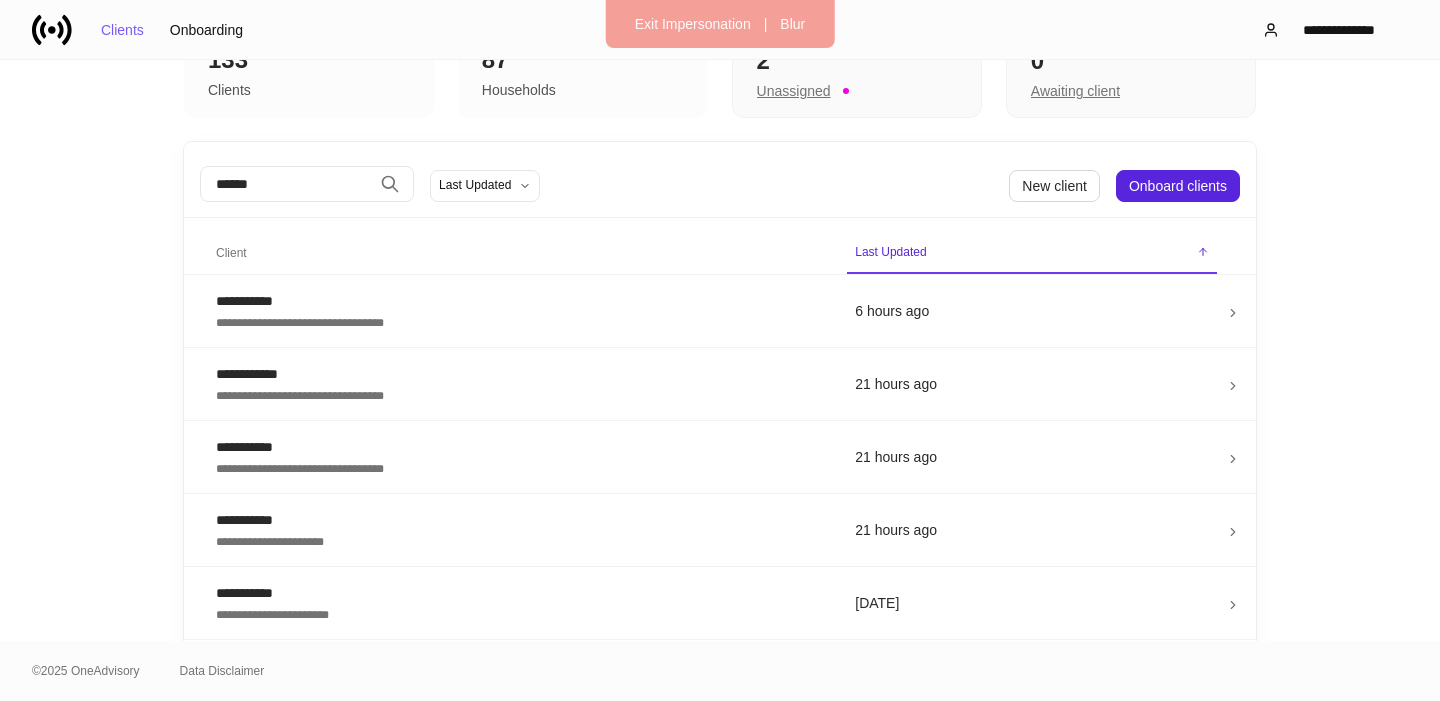 scroll, scrollTop: 163, scrollLeft: 0, axis: vertical 